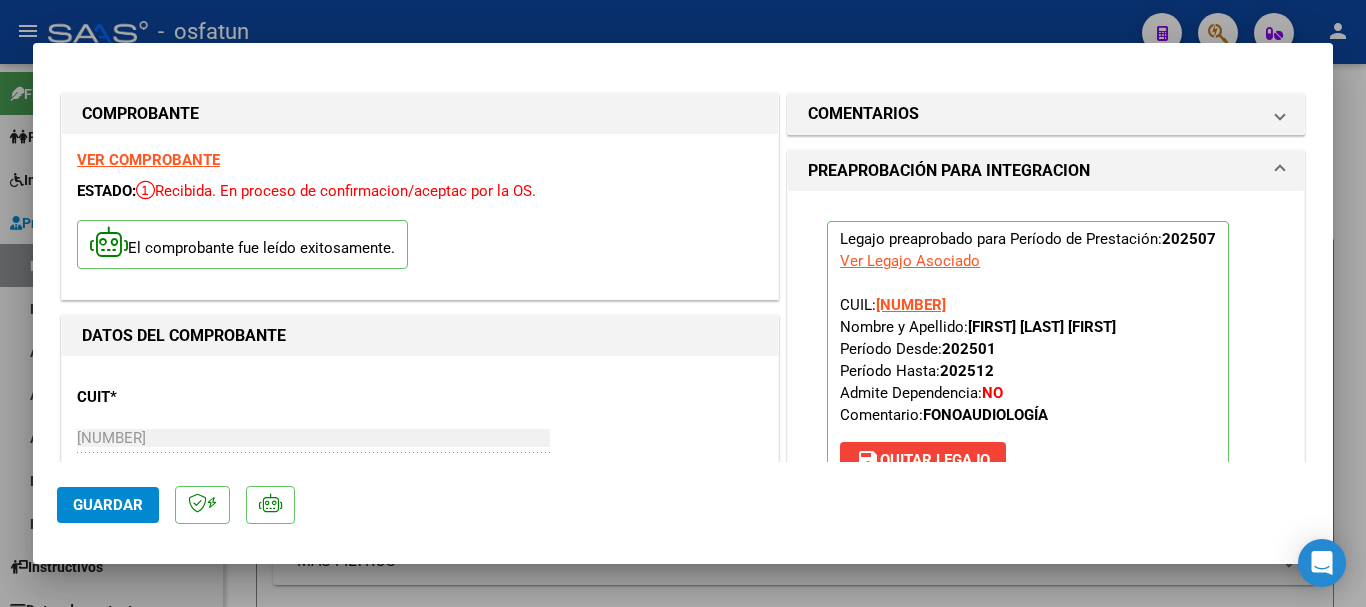 scroll, scrollTop: 0, scrollLeft: 0, axis: both 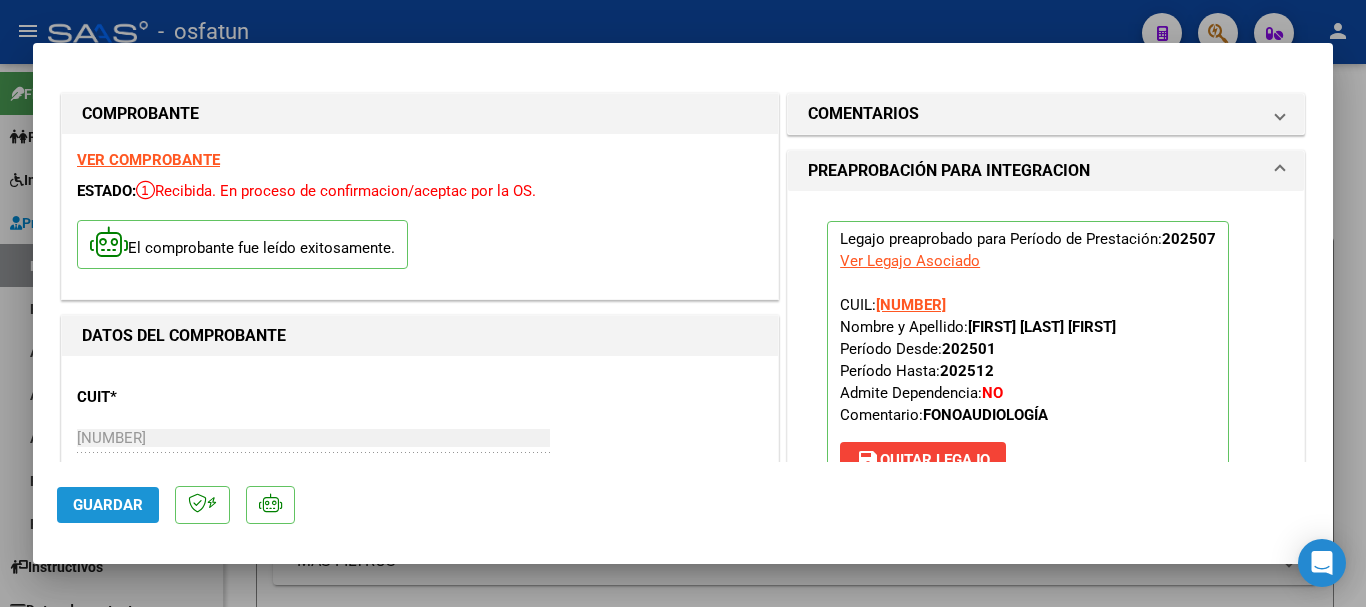 drag, startPoint x: 0, startPoint y: 0, endPoint x: 90, endPoint y: 509, distance: 516.89557 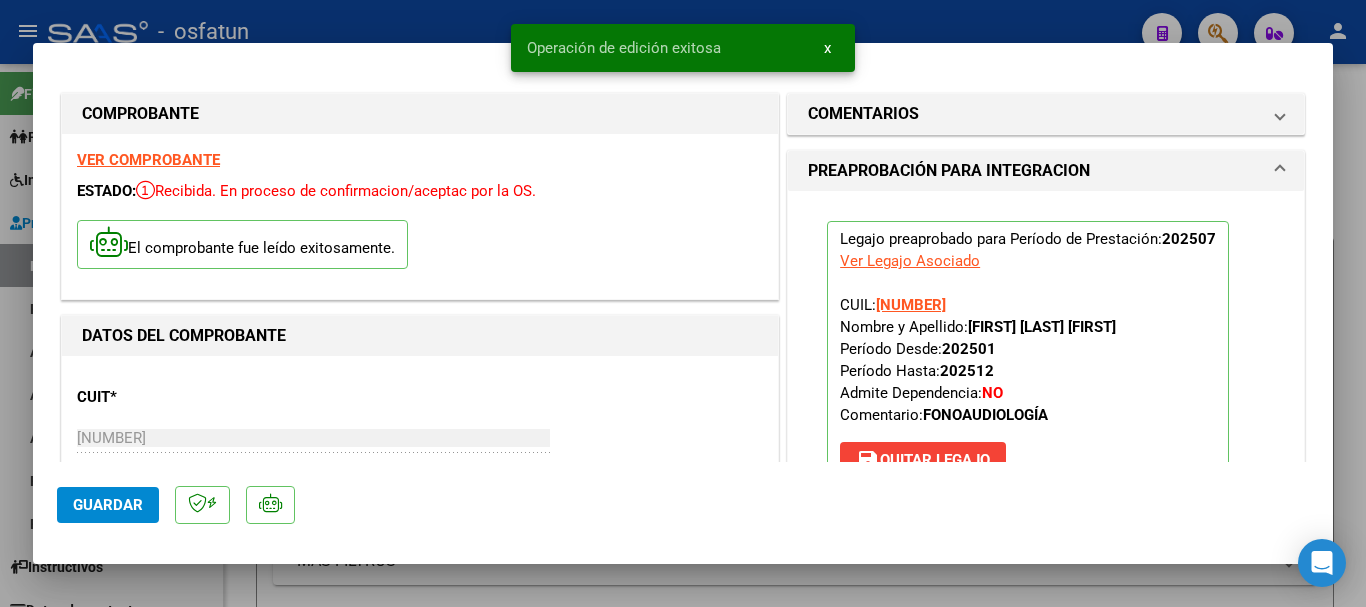 type 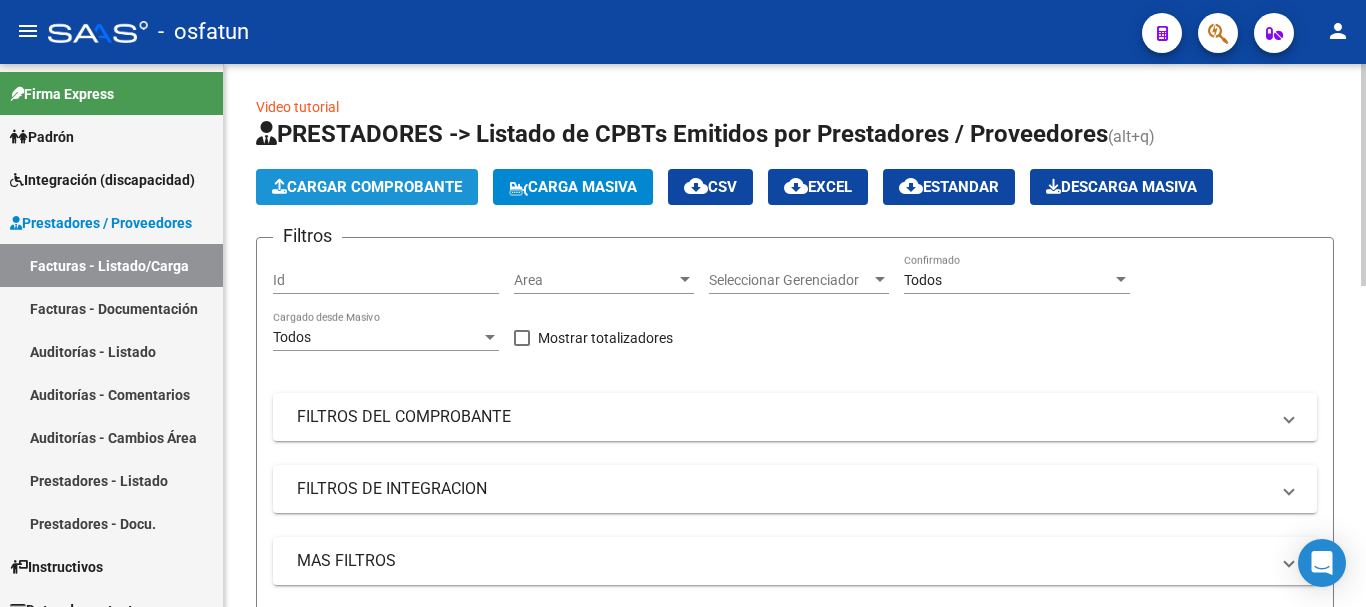 click on "Cargar Comprobante" 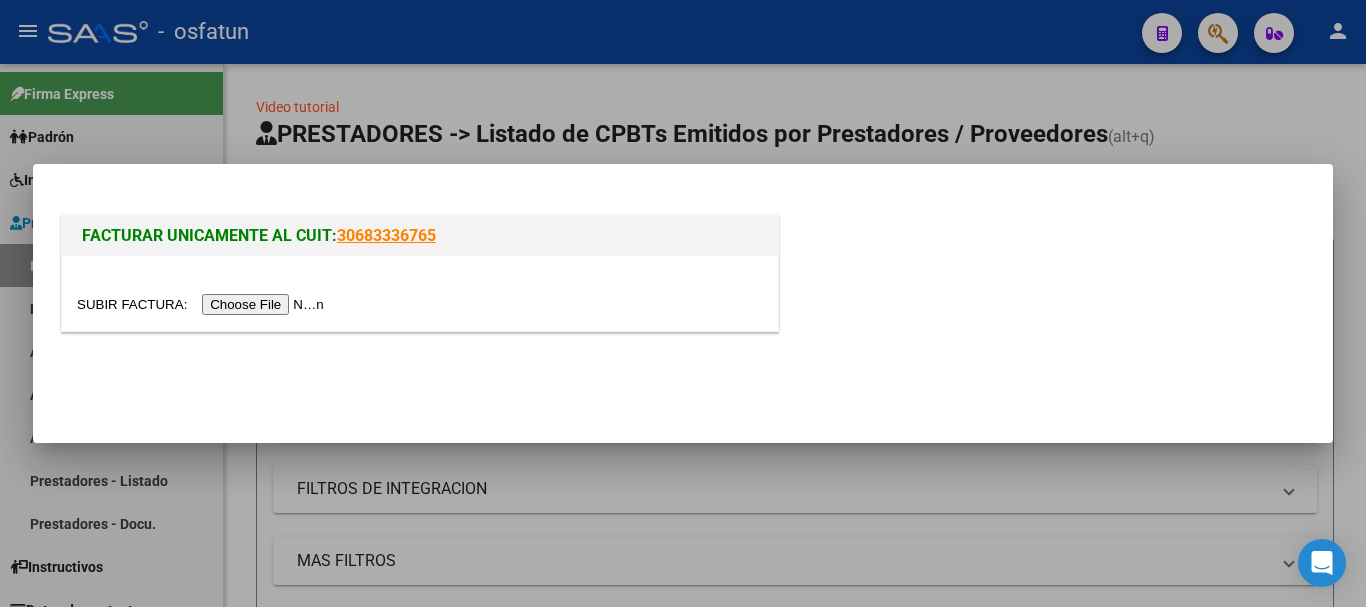 click at bounding box center (203, 304) 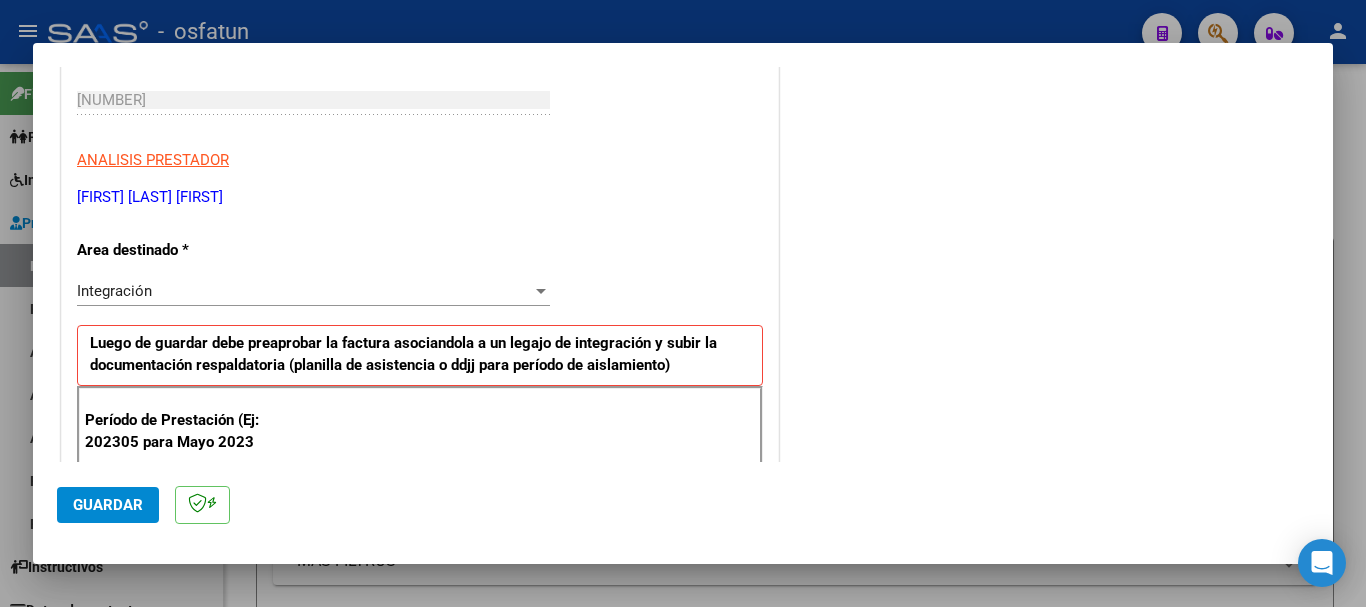 scroll, scrollTop: 500, scrollLeft: 0, axis: vertical 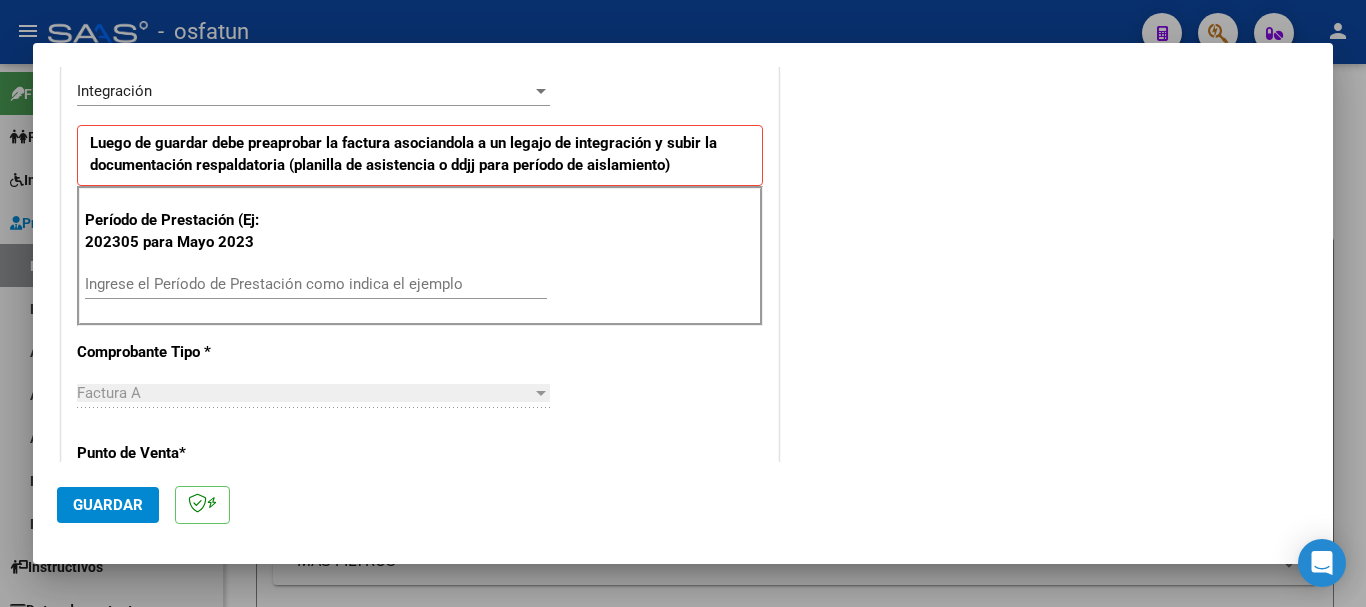 click on "Ingrese el Período de Prestación como indica el ejemplo" at bounding box center [316, 284] 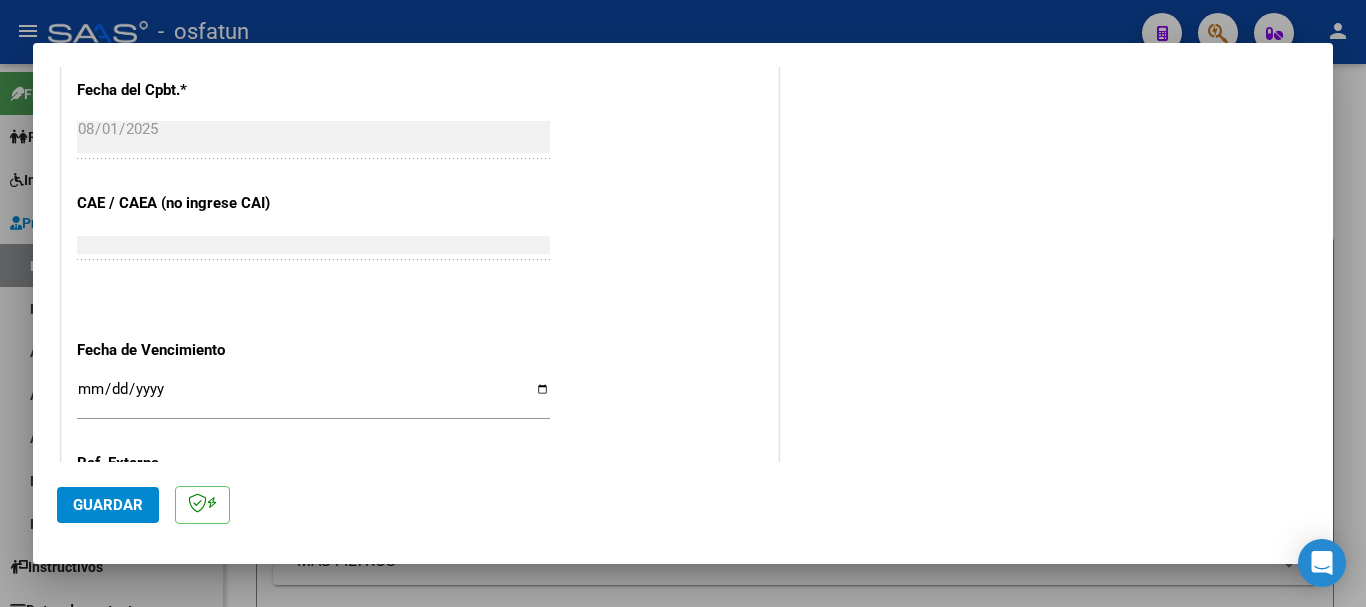 scroll, scrollTop: 1200, scrollLeft: 0, axis: vertical 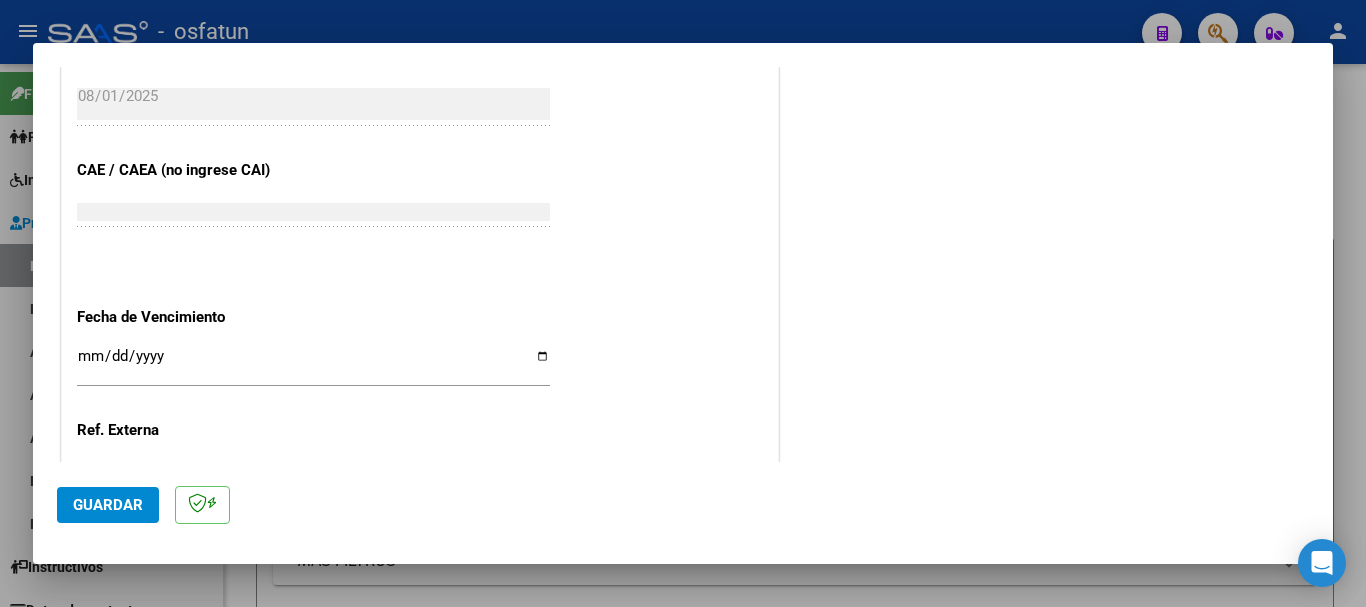 type on "202507" 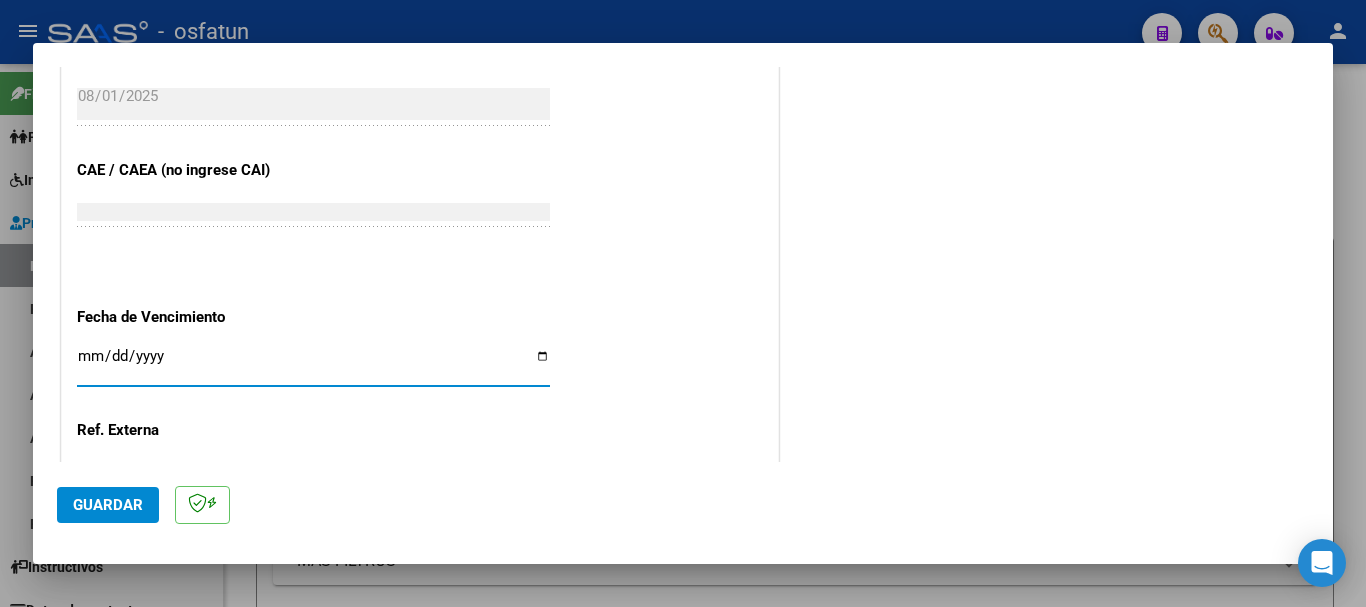 click on "Ingresar la fecha" at bounding box center (313, 364) 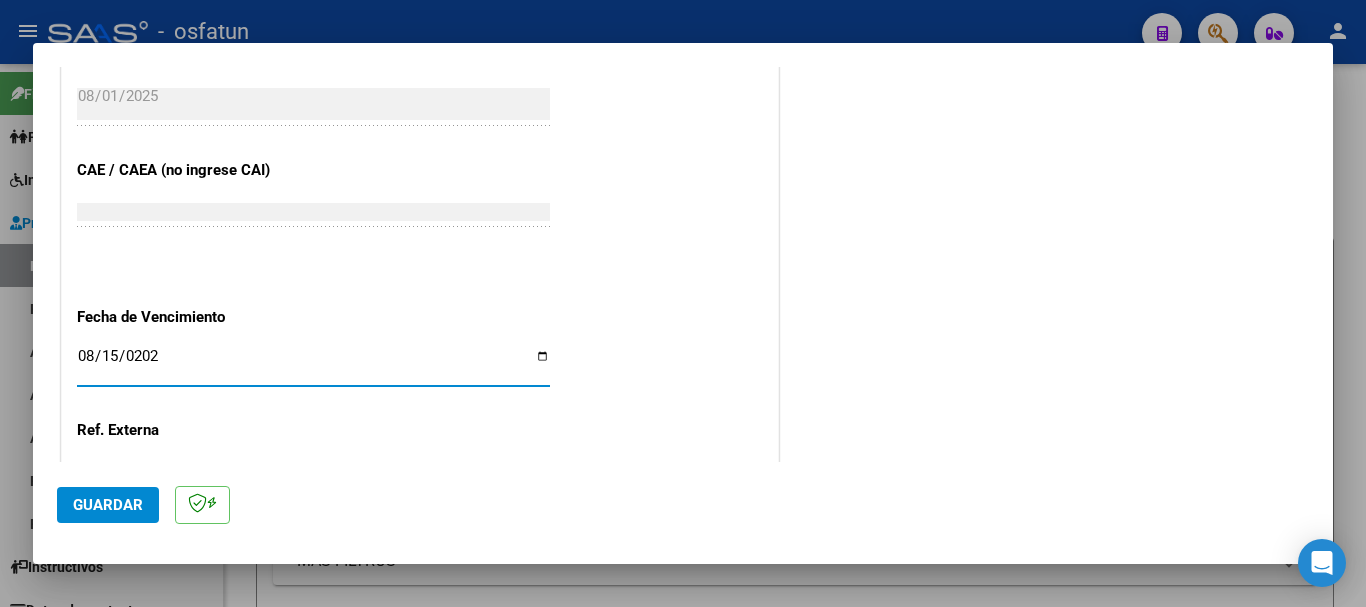 type on "2025-08-15" 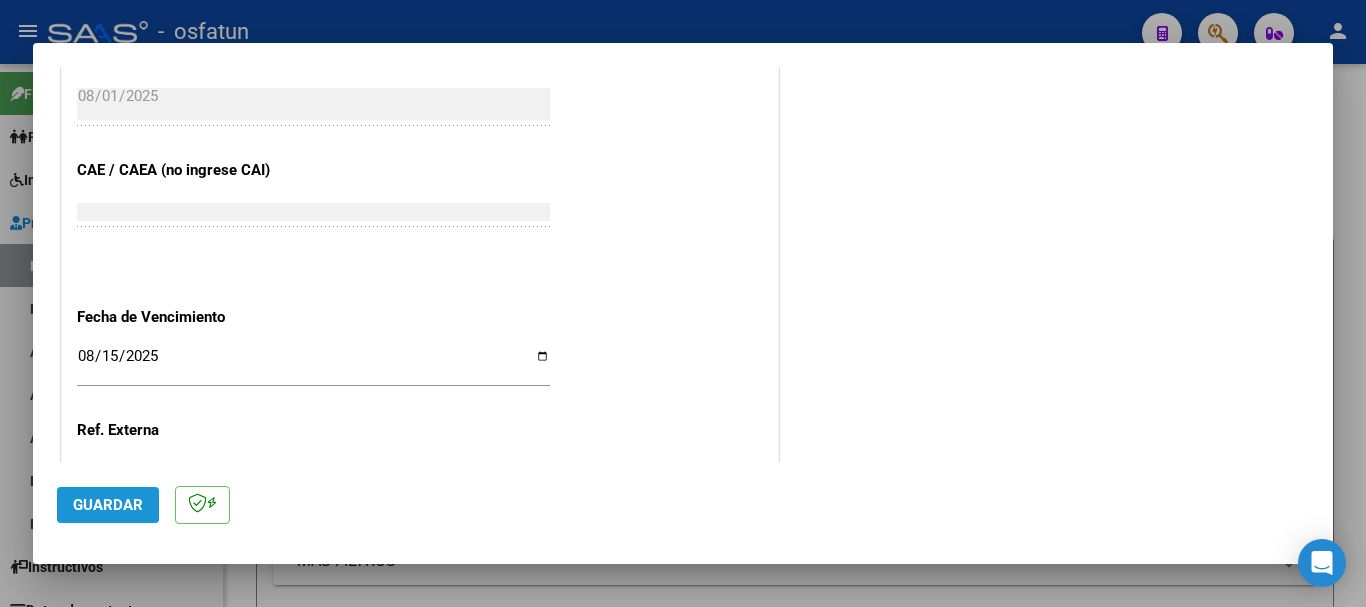 click on "Guardar" 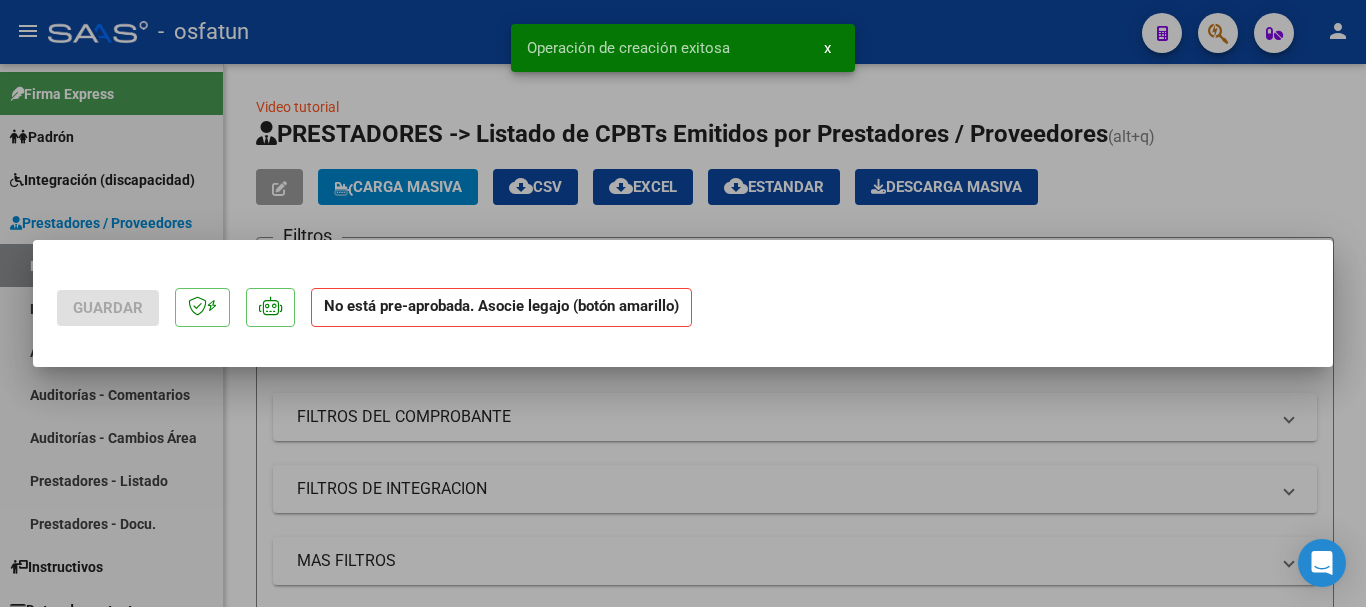 scroll, scrollTop: 0, scrollLeft: 0, axis: both 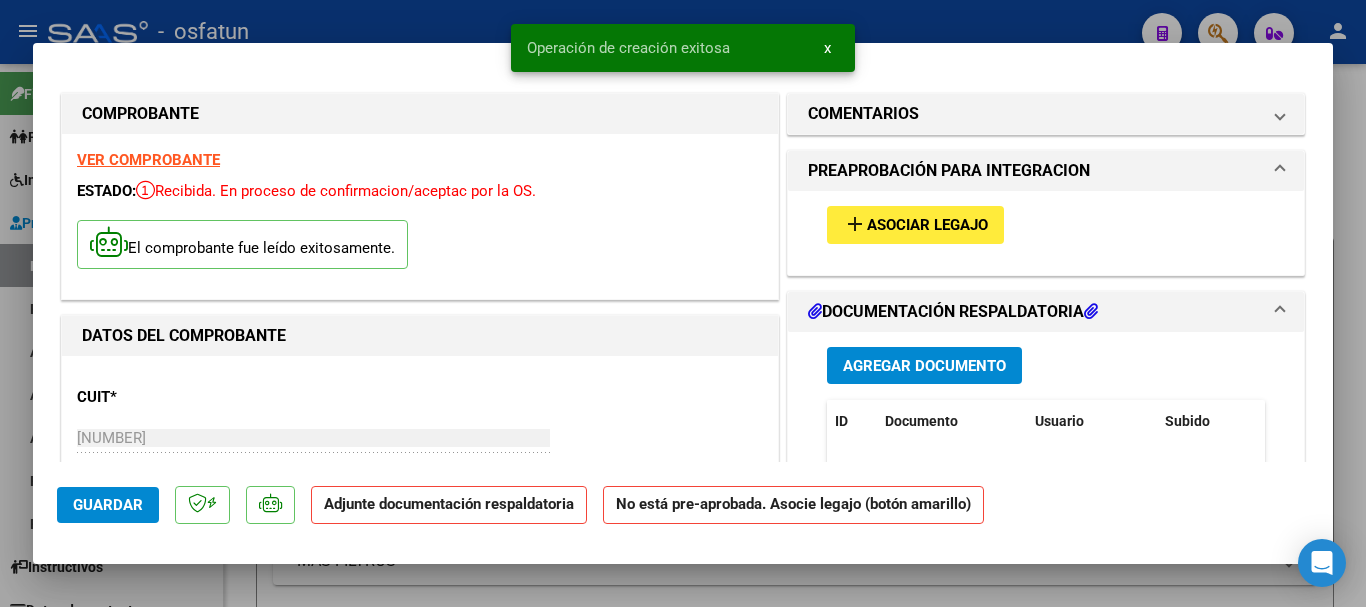 click on "Agregar Documento" at bounding box center [924, 366] 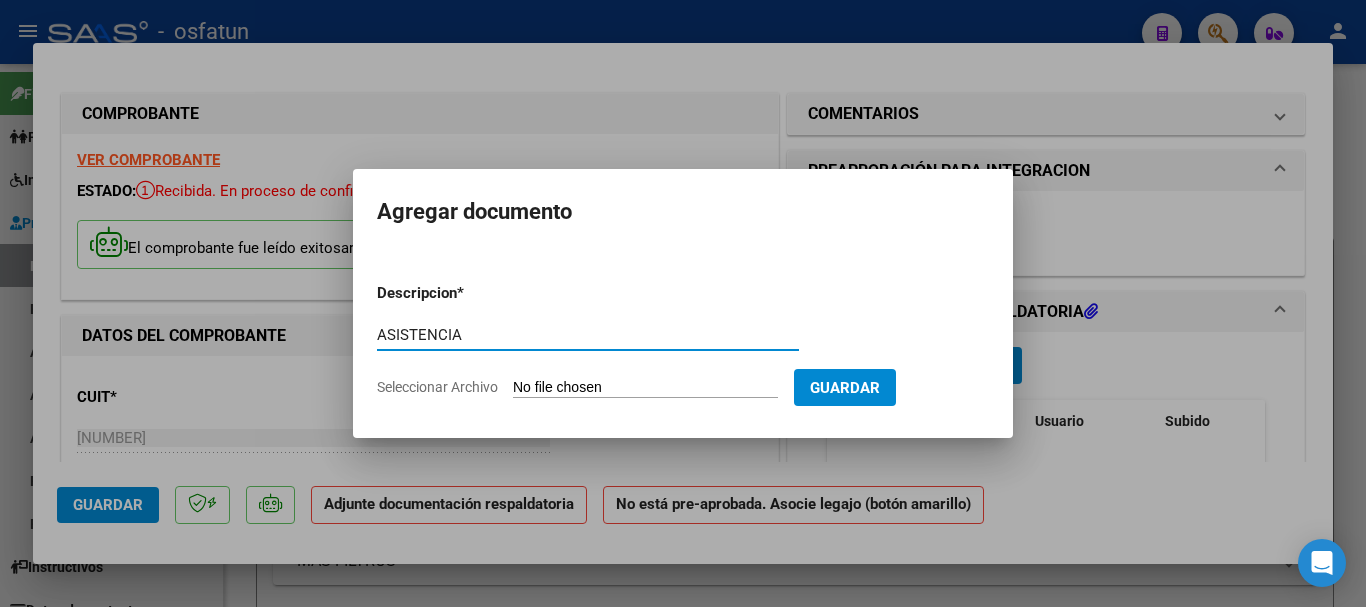 type on "ASISTENCIA" 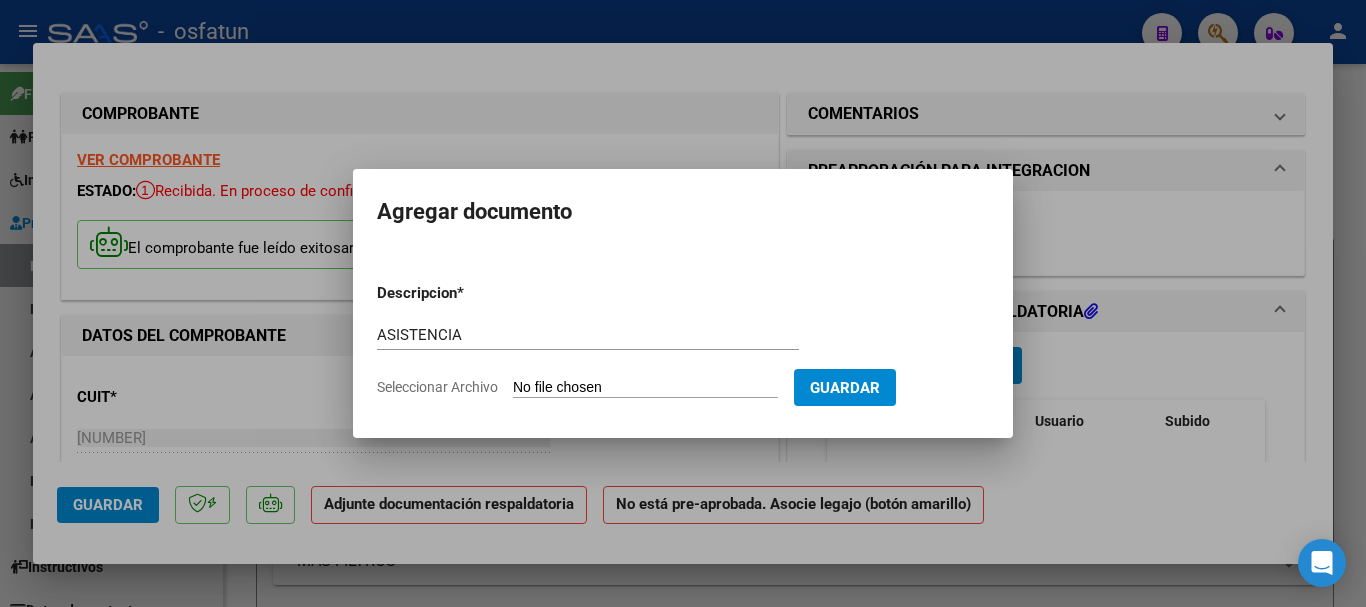 click on "Seleccionar Archivo" at bounding box center [645, 388] 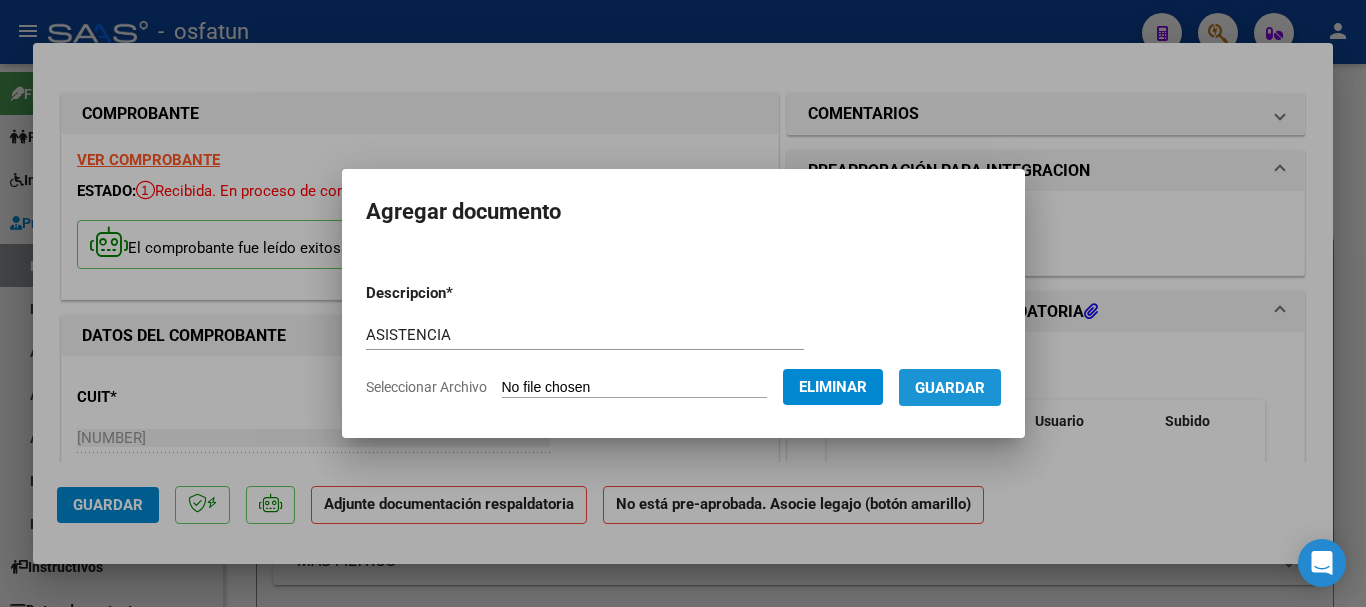 click on "Guardar" at bounding box center [950, 388] 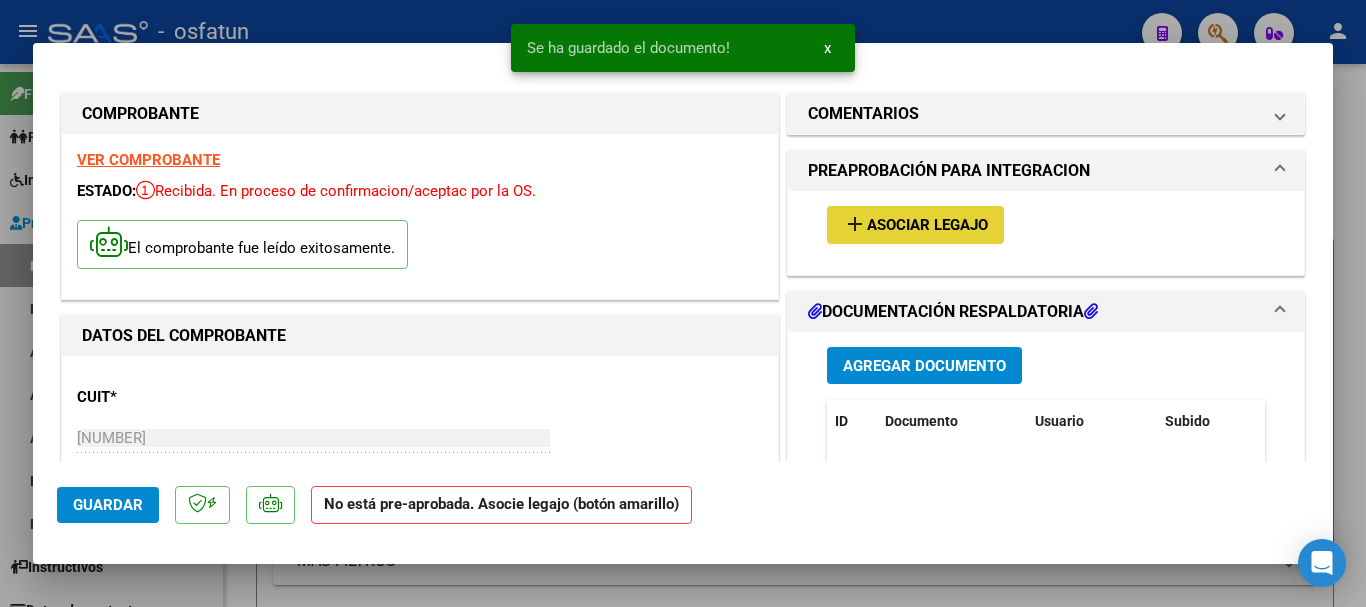 click on "Asociar Legajo" at bounding box center [927, 226] 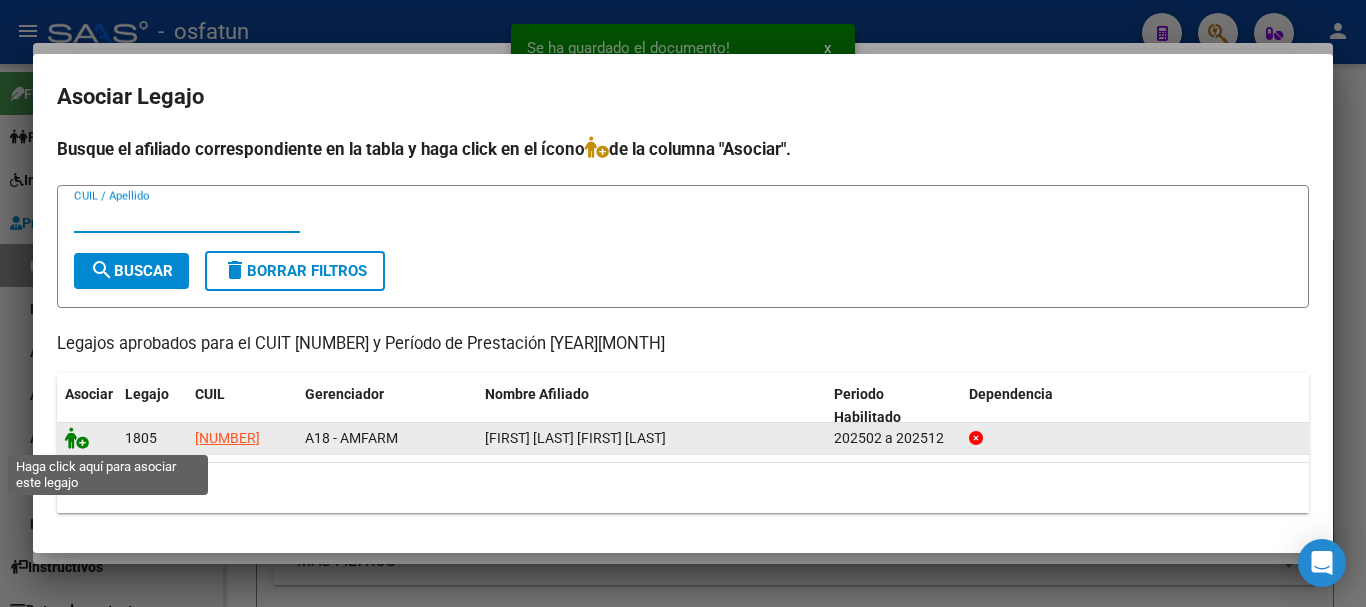 click 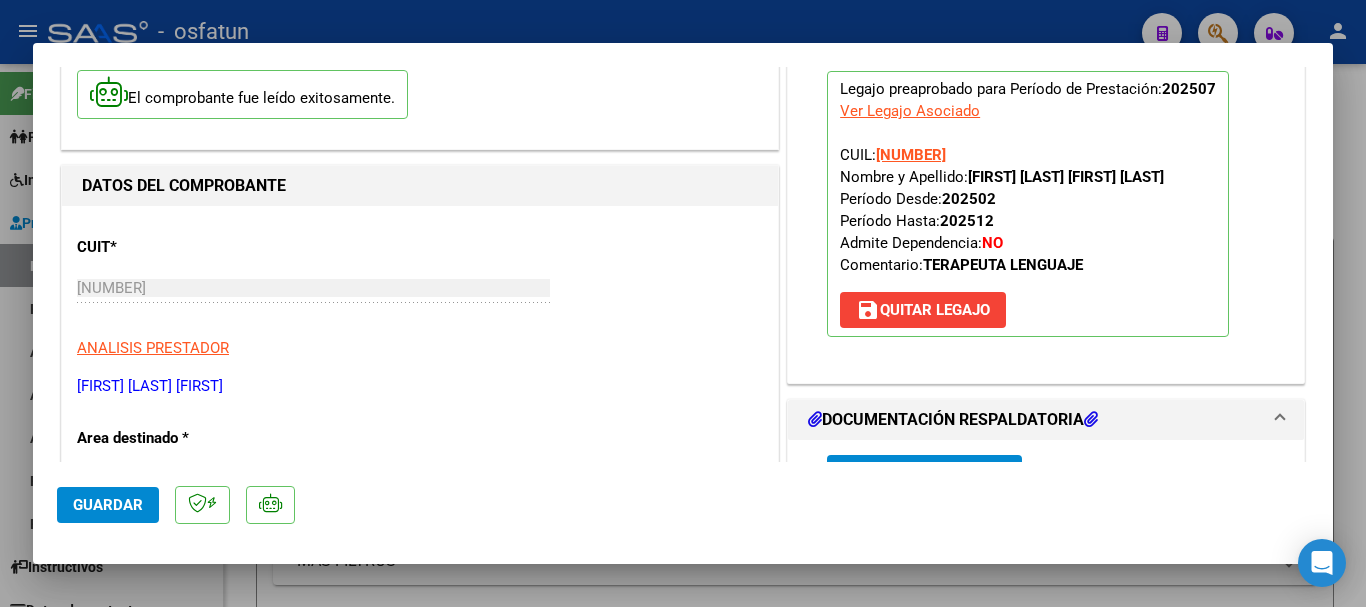 scroll, scrollTop: 300, scrollLeft: 0, axis: vertical 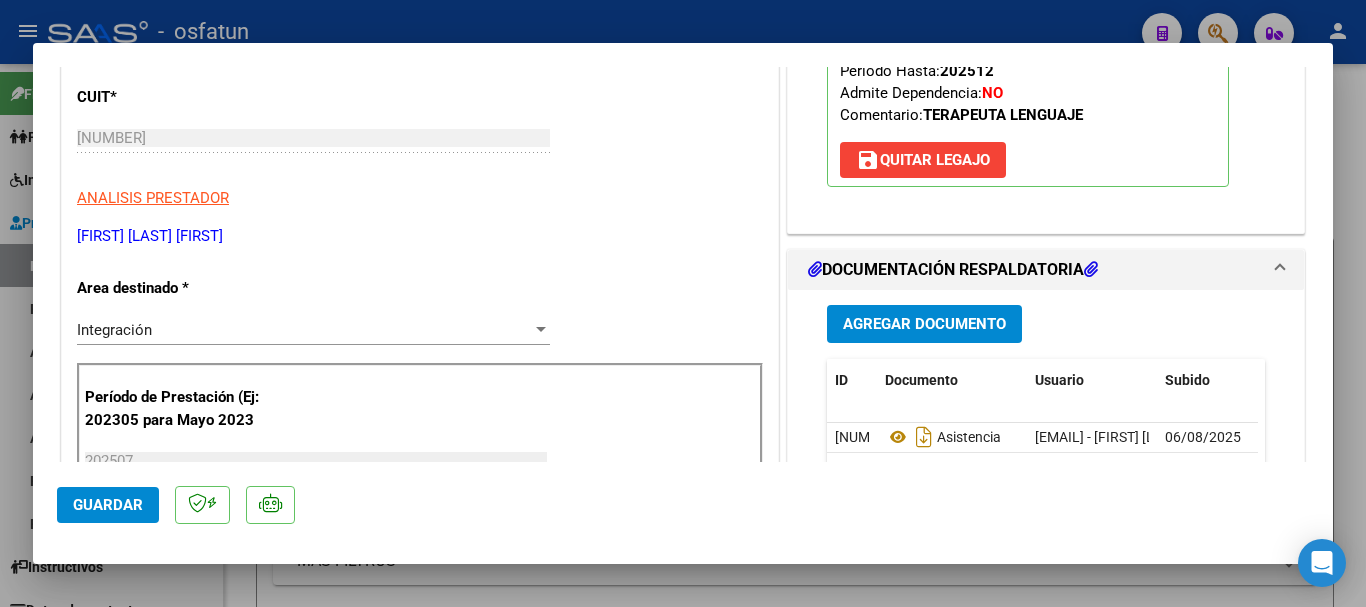 click on "Guardar" 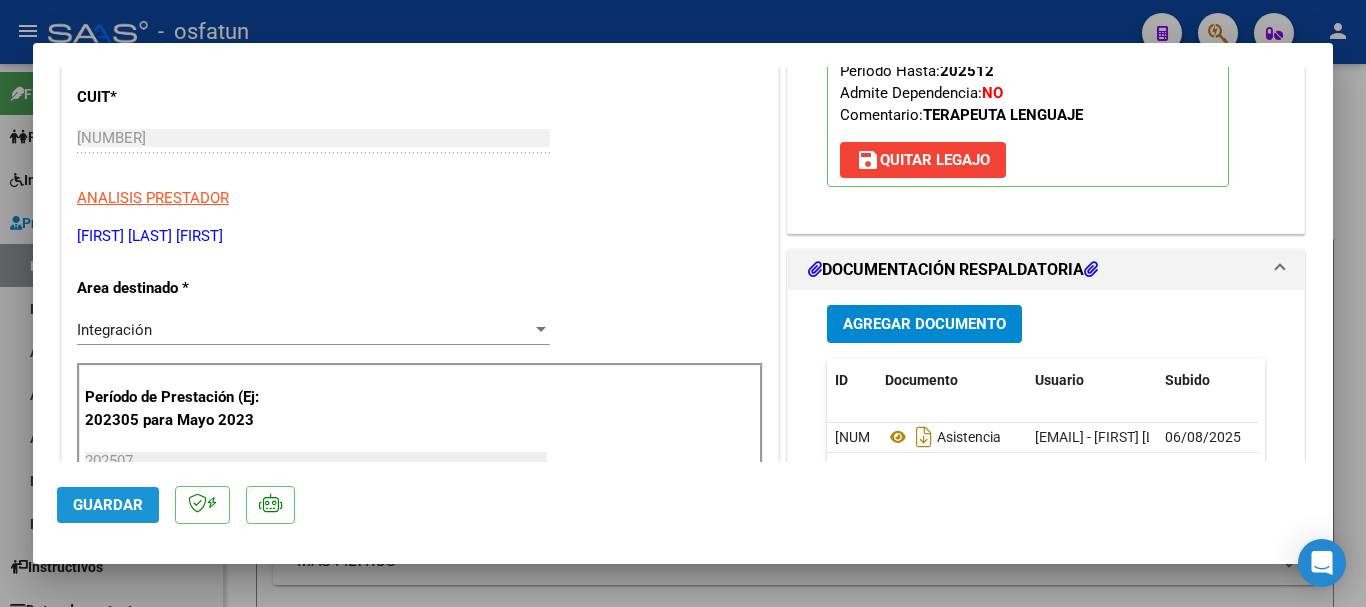 click on "Guardar" 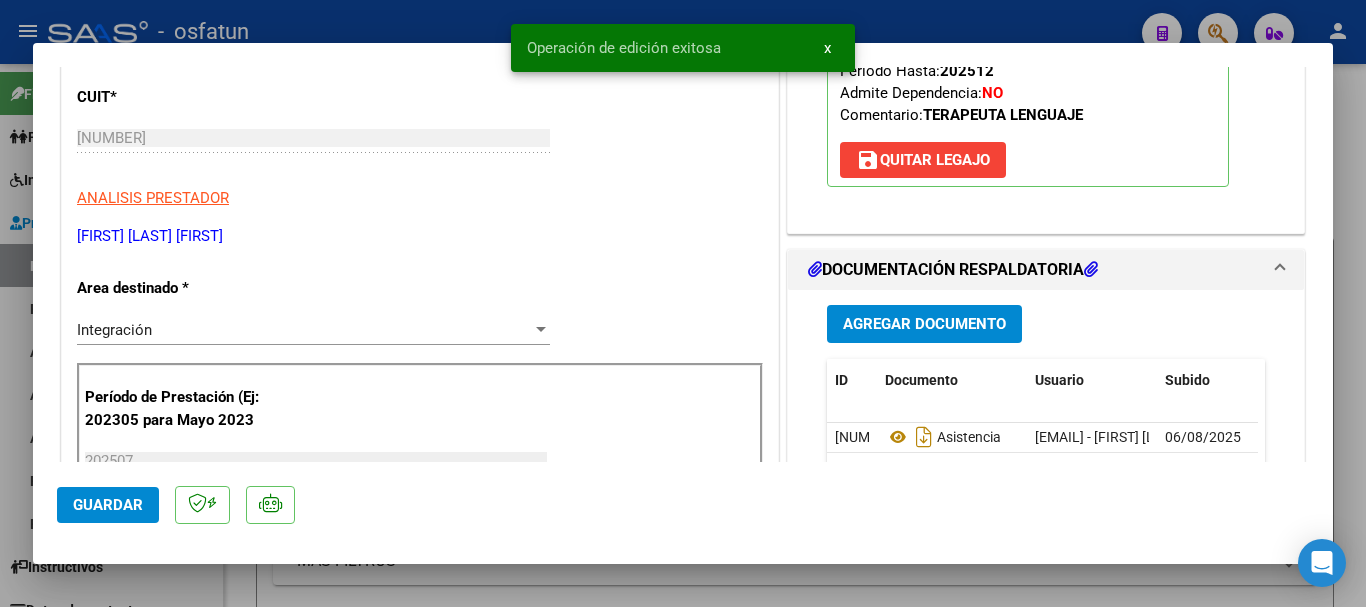 type 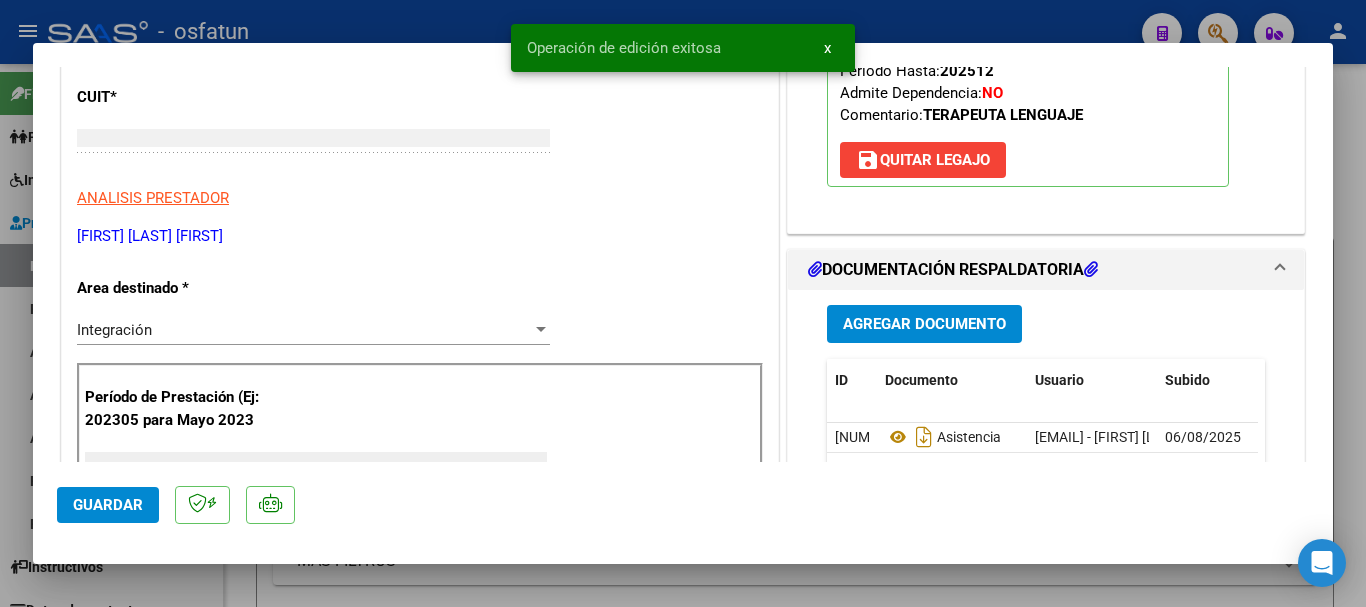 scroll, scrollTop: 239, scrollLeft: 0, axis: vertical 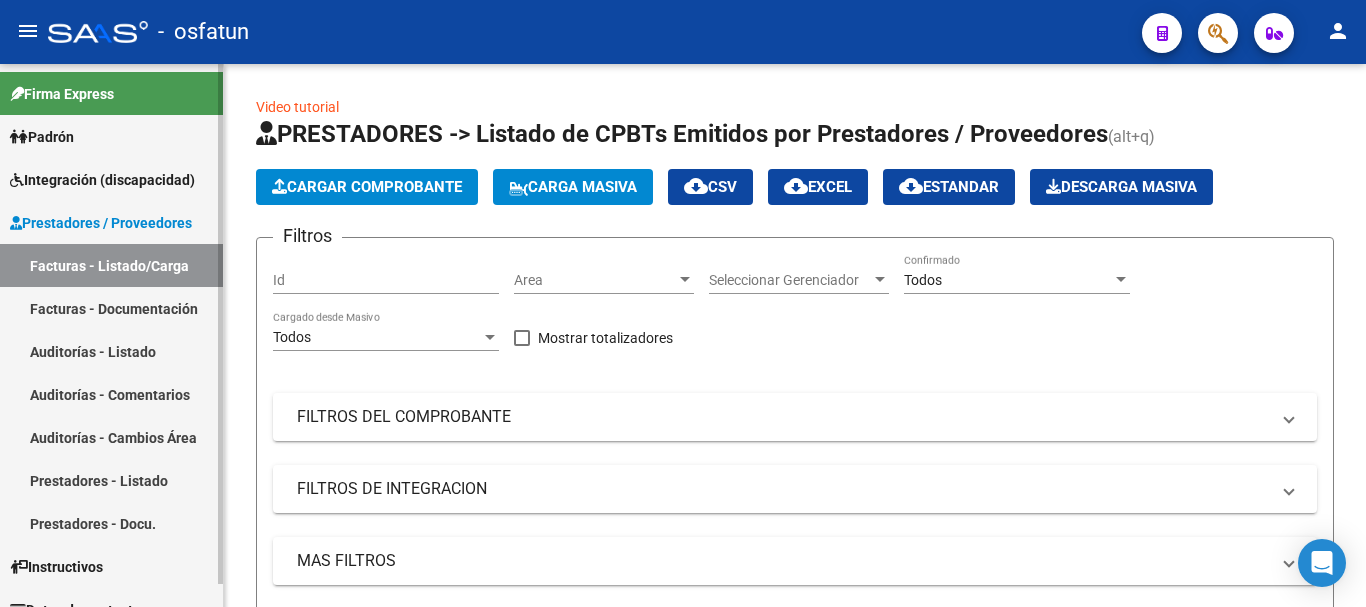 click on "Integración (discapacidad)" at bounding box center (102, 180) 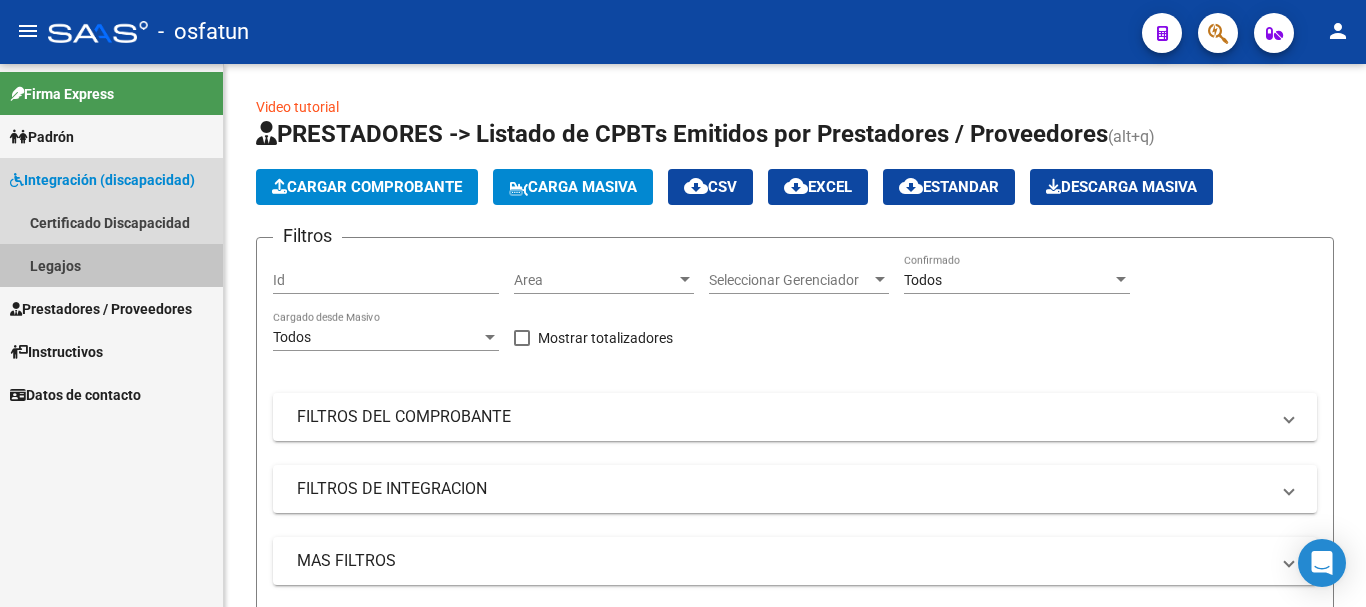click on "Legajos" at bounding box center [111, 265] 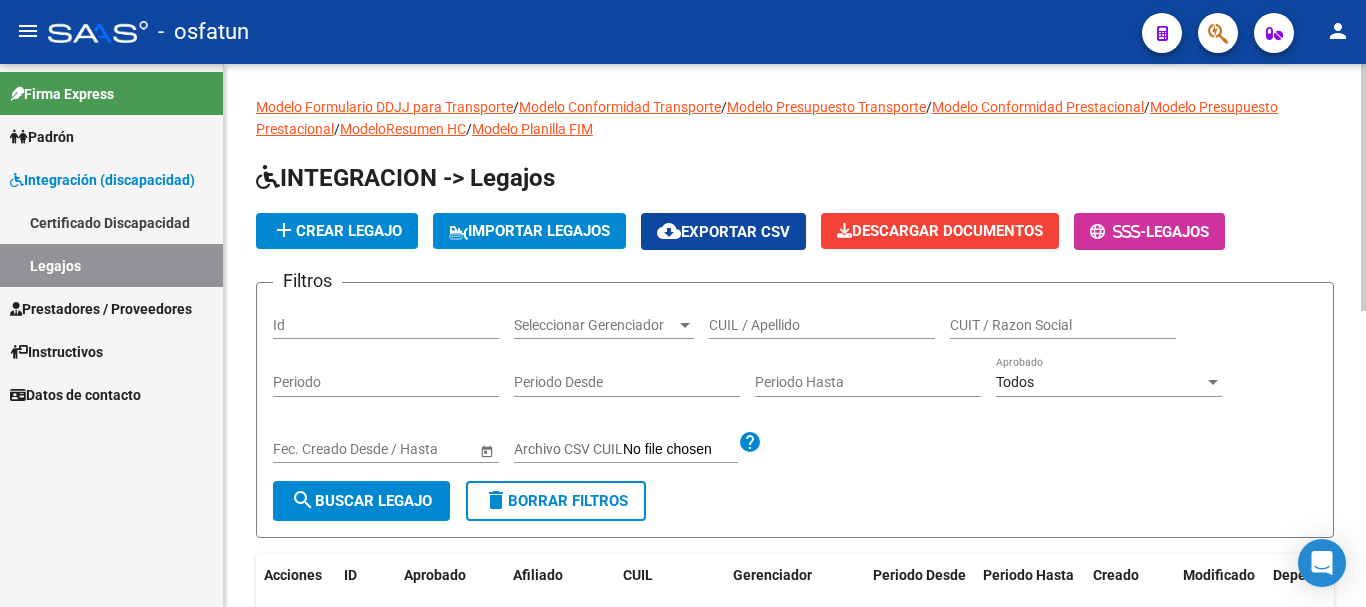 click on "CUIL / Apellido" at bounding box center (822, 325) 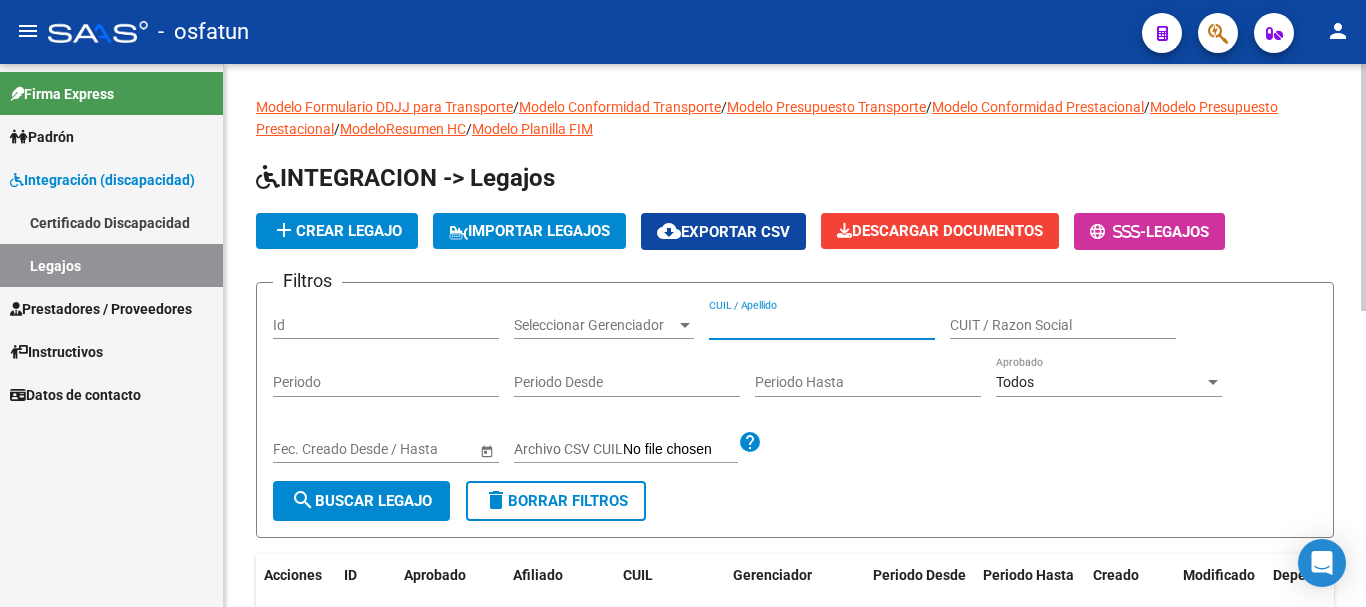 paste on "[LAST] [LAST], [FIRST] [LAST]" 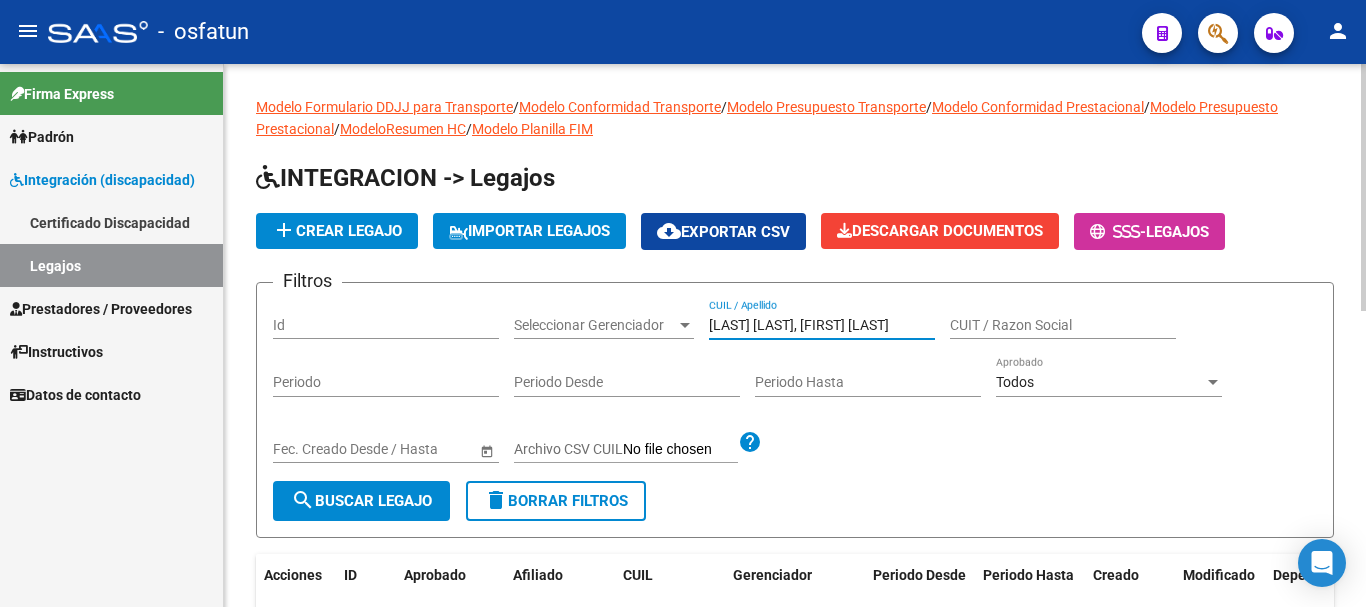 scroll, scrollTop: 0, scrollLeft: 39, axis: horizontal 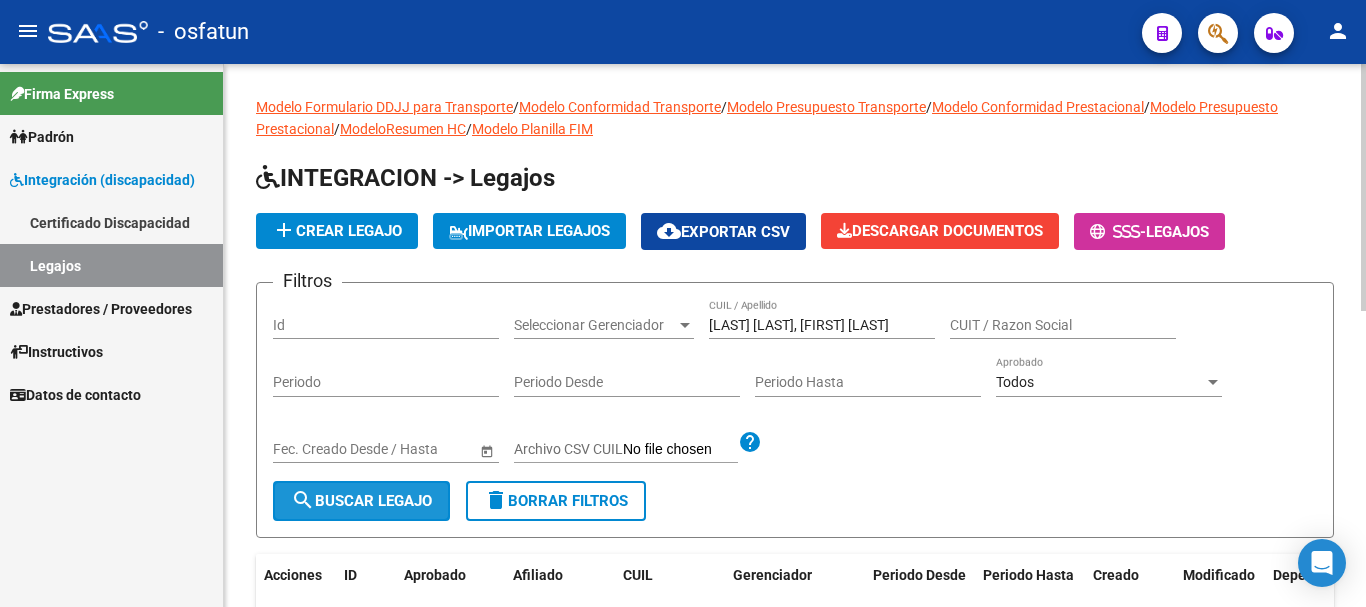 click on "search  Buscar Legajo" 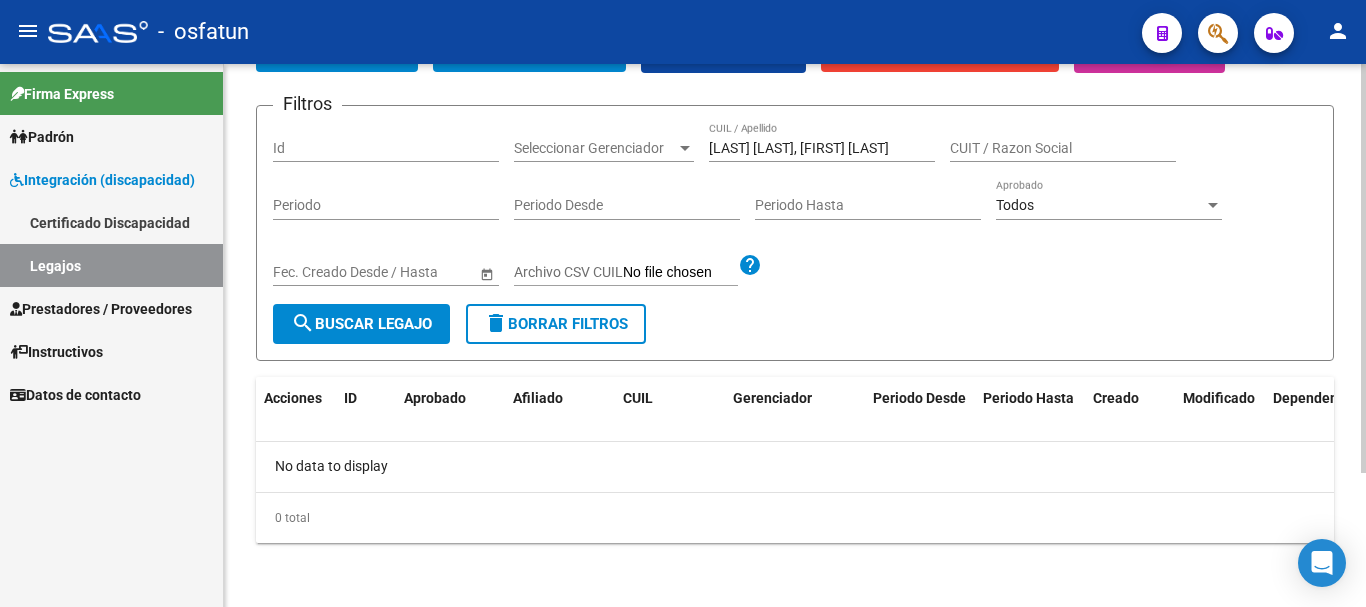 scroll, scrollTop: 178, scrollLeft: 0, axis: vertical 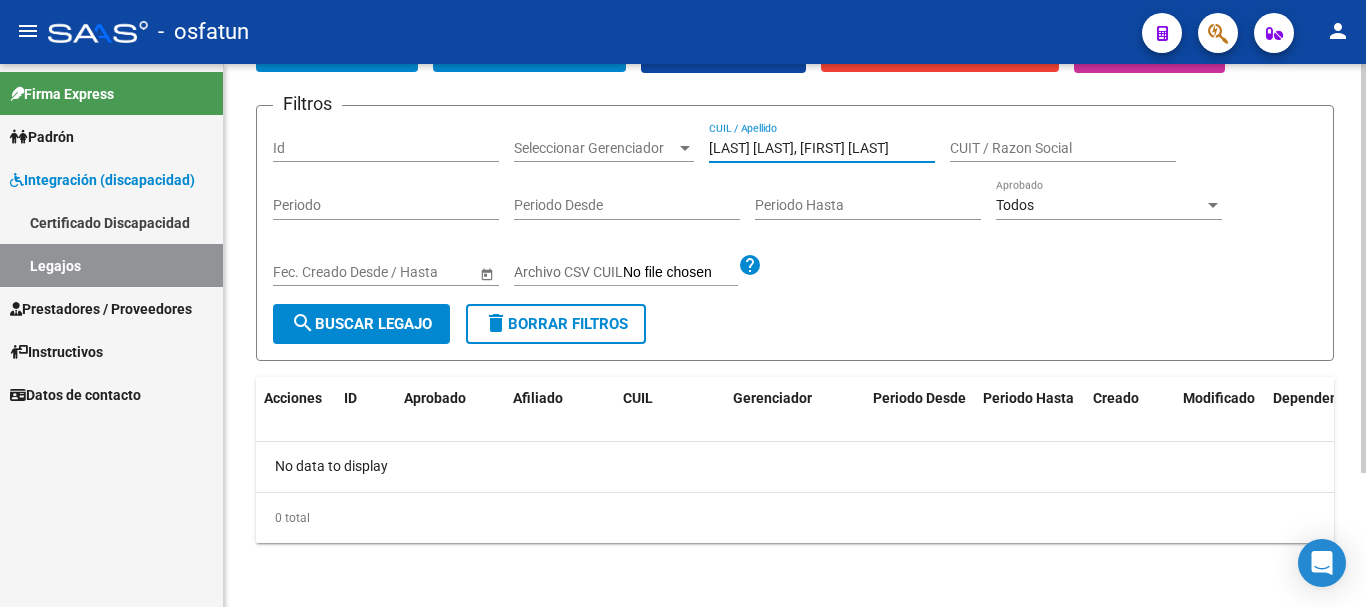 click on "Filtros Id Seleccionar Gerenciador Seleccionar Gerenciador [LAST] [LAST], [FIRST] [LAST] CUIL / Apellido CUIT / Razon Social Periodo Periodo Desde Periodo Hasta Todos Aprobado Start date – End date Fec. Creado Desde / Hasta Archivo CSV CUIL help" 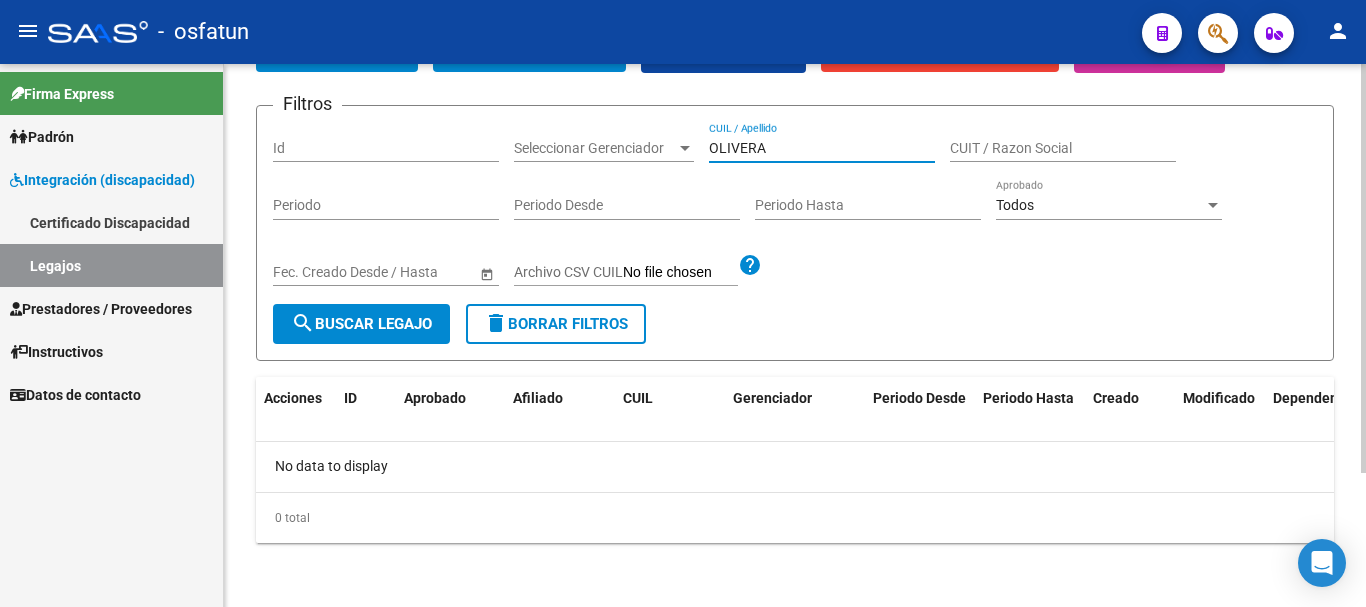 type on "OLIVERA" 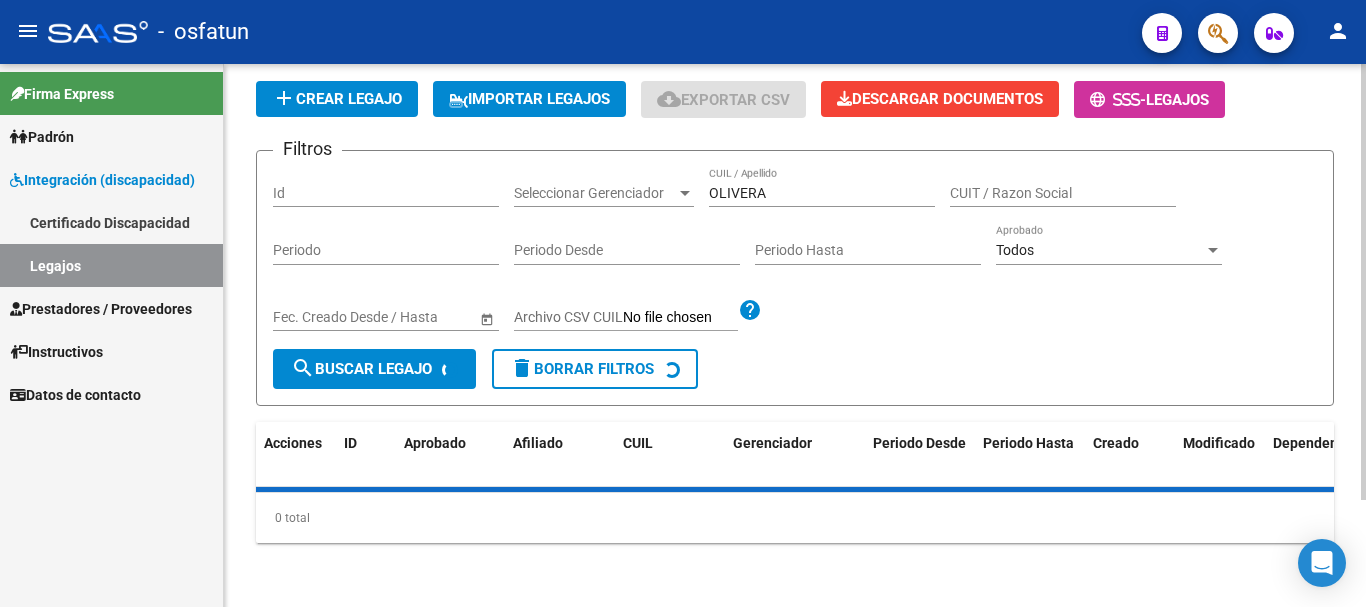 scroll, scrollTop: 178, scrollLeft: 0, axis: vertical 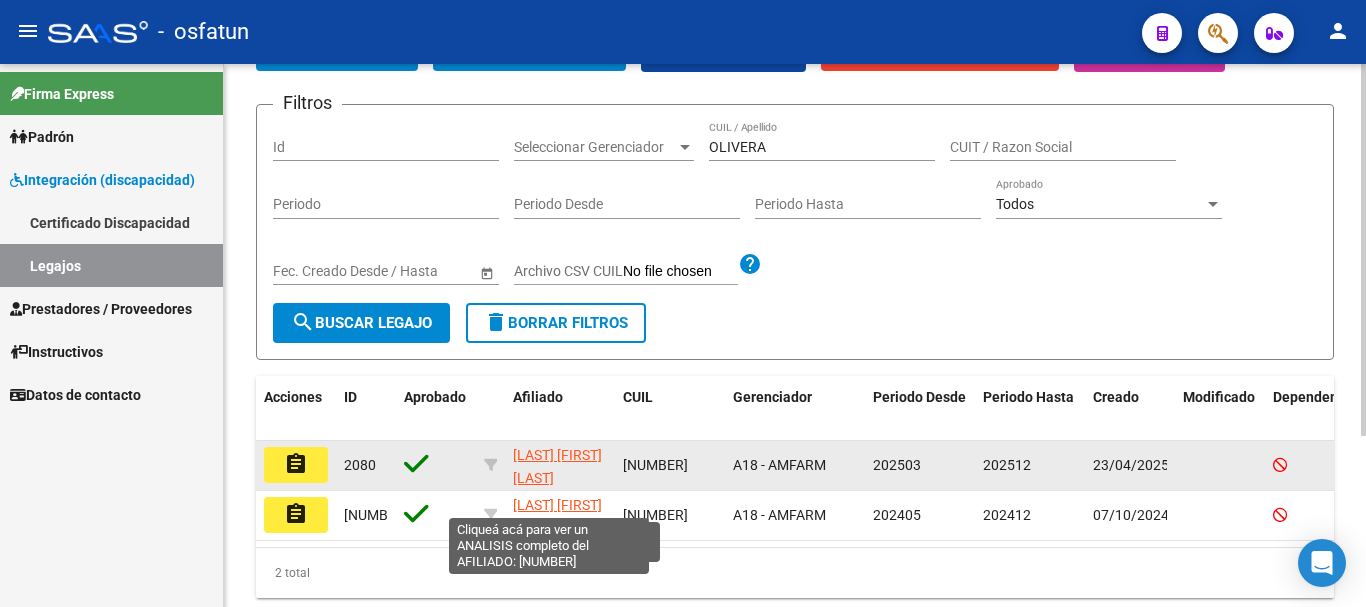 click on "[LAST] [FIRST] [LAST]" 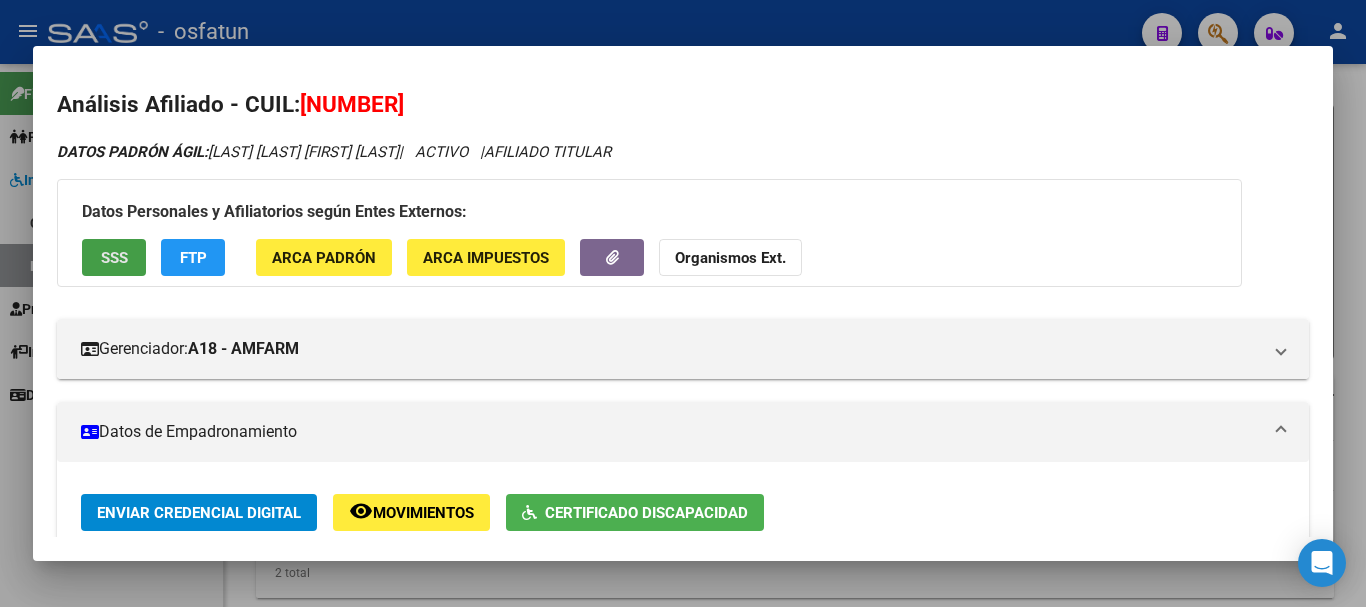 click on "SSS" at bounding box center [114, 258] 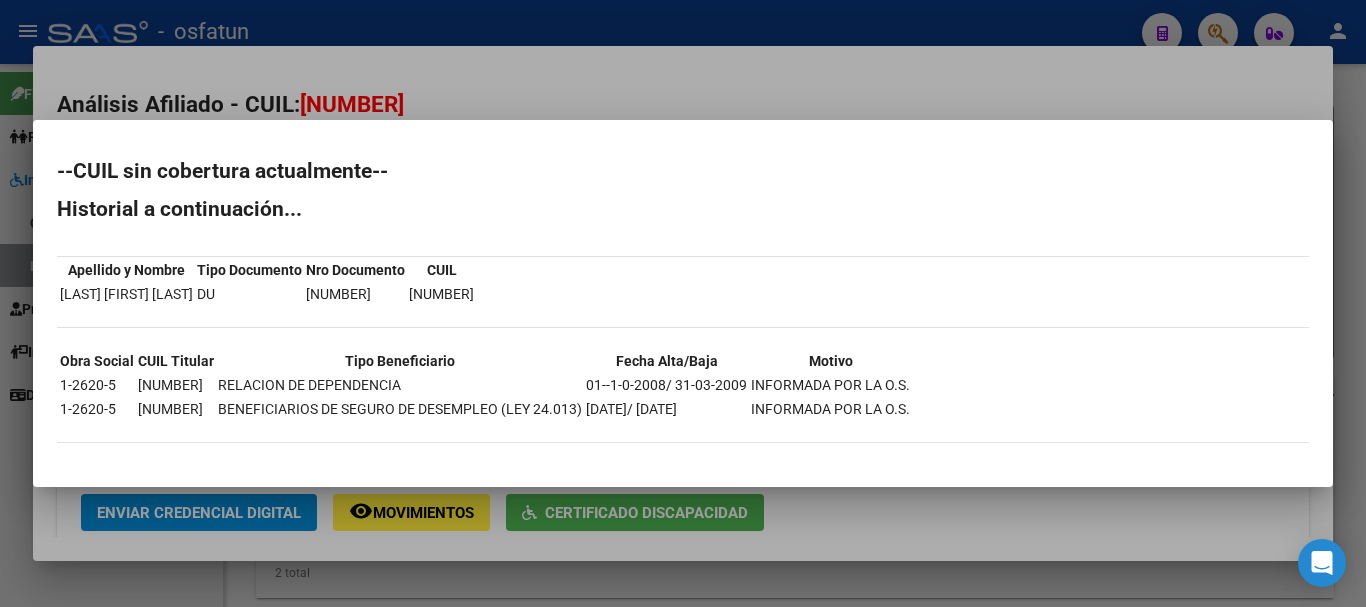 click at bounding box center (683, 303) 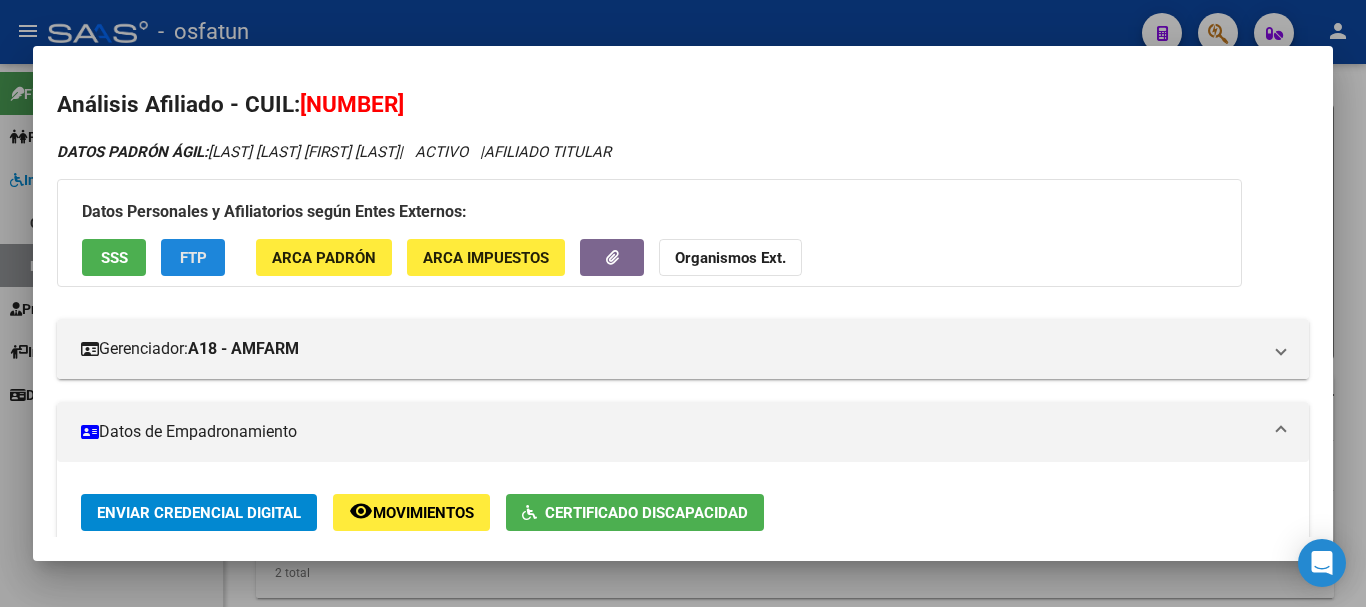 click on "FTP" 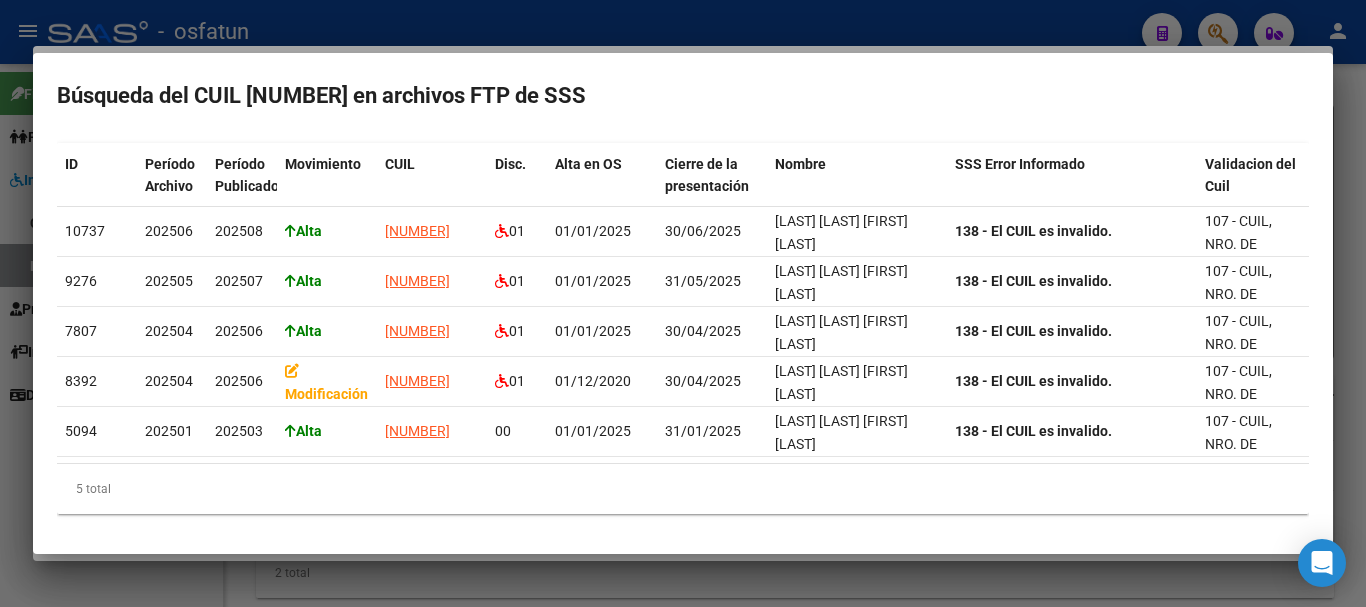 scroll, scrollTop: 126, scrollLeft: 0, axis: vertical 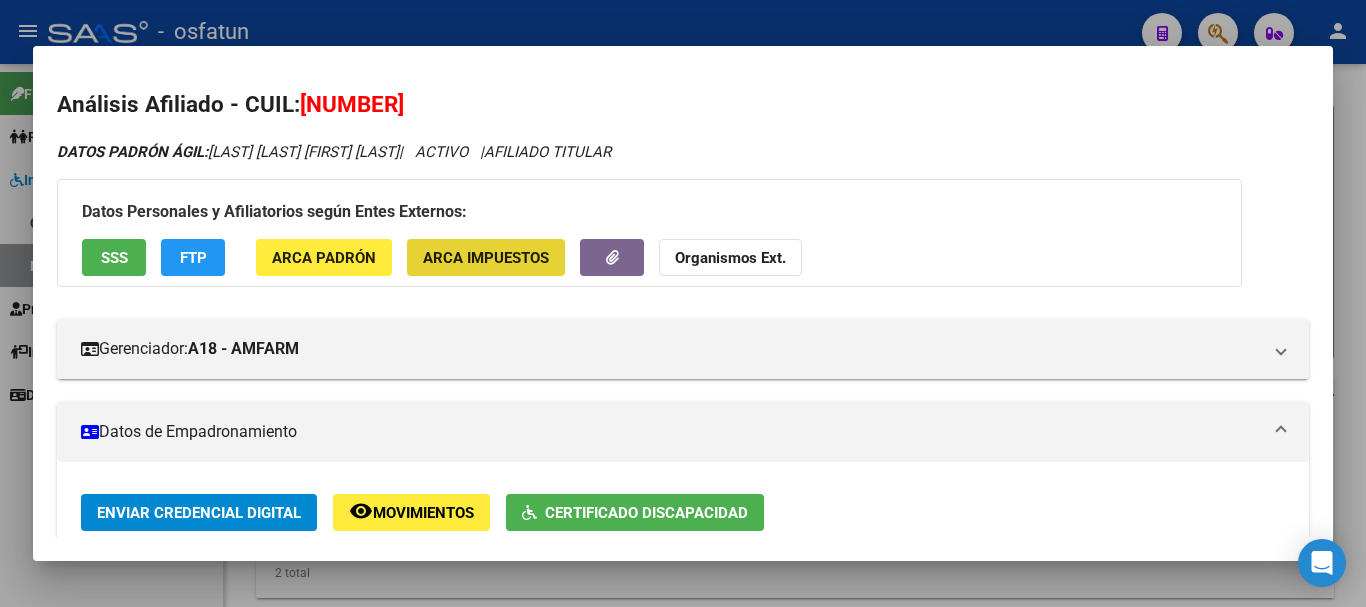 click on "ARCA Impuestos" 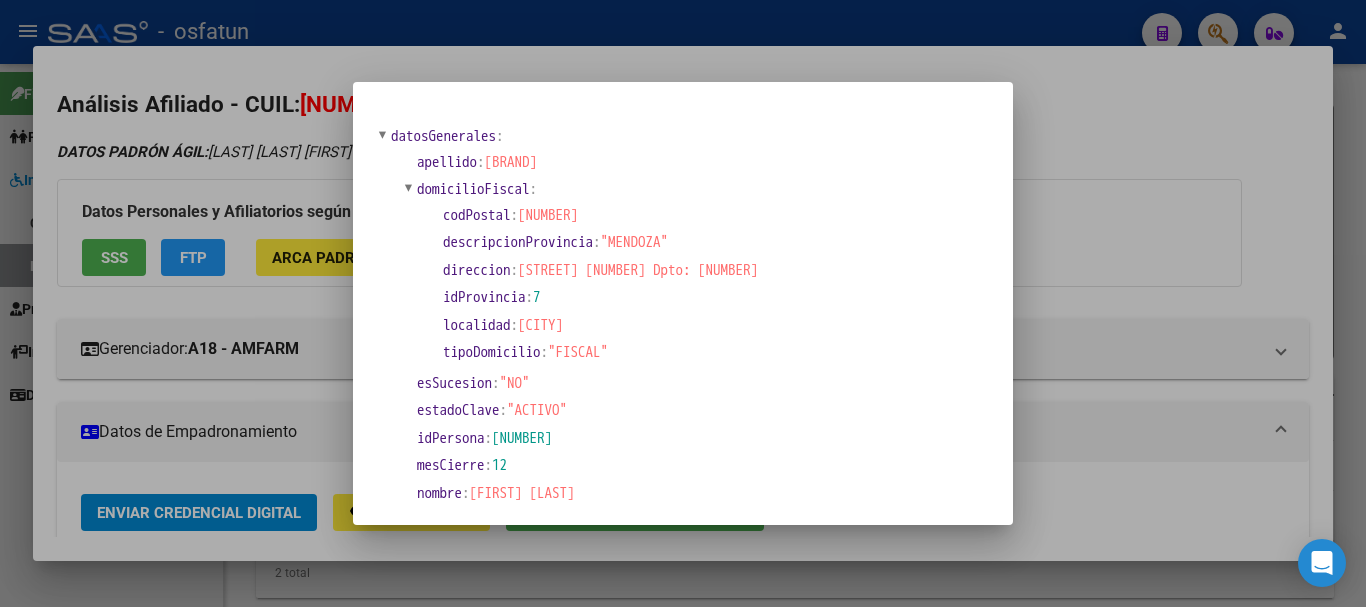 type 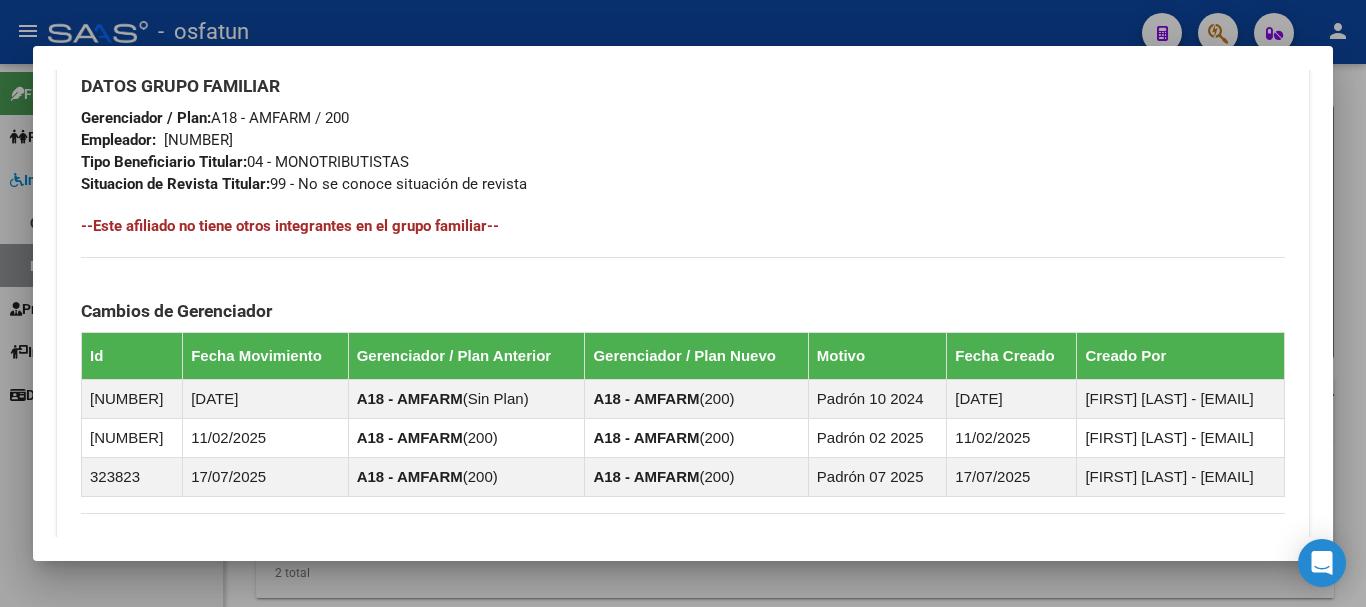 scroll, scrollTop: 1000, scrollLeft: 0, axis: vertical 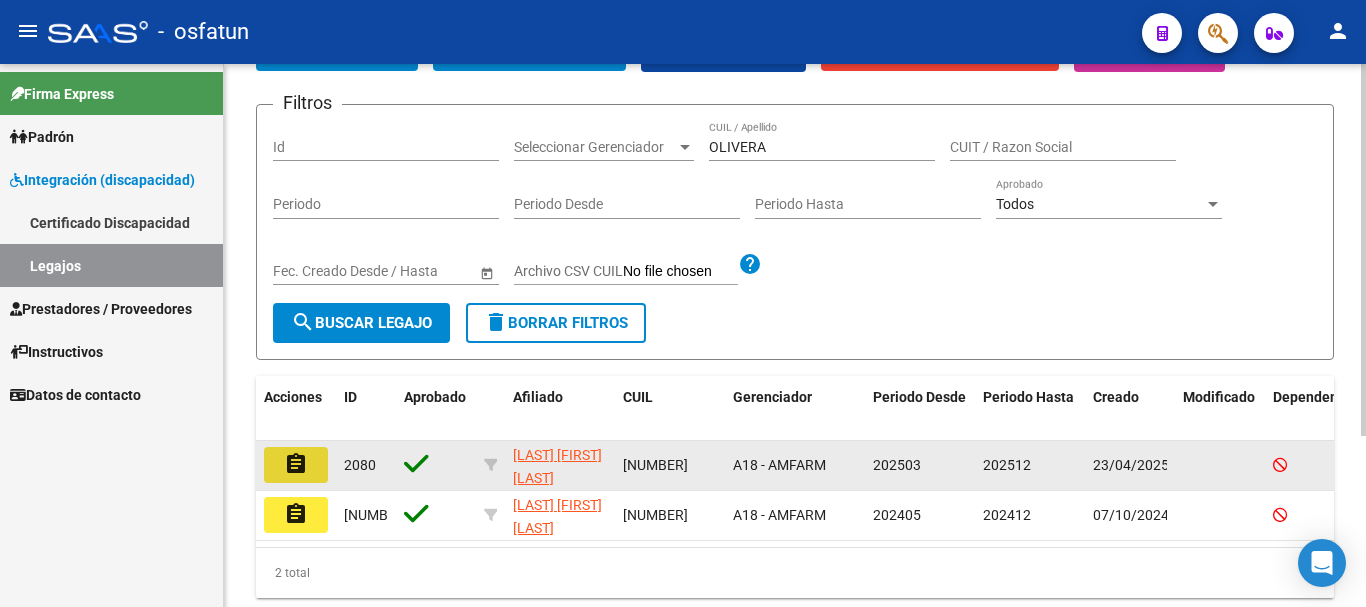 click on "assignment" 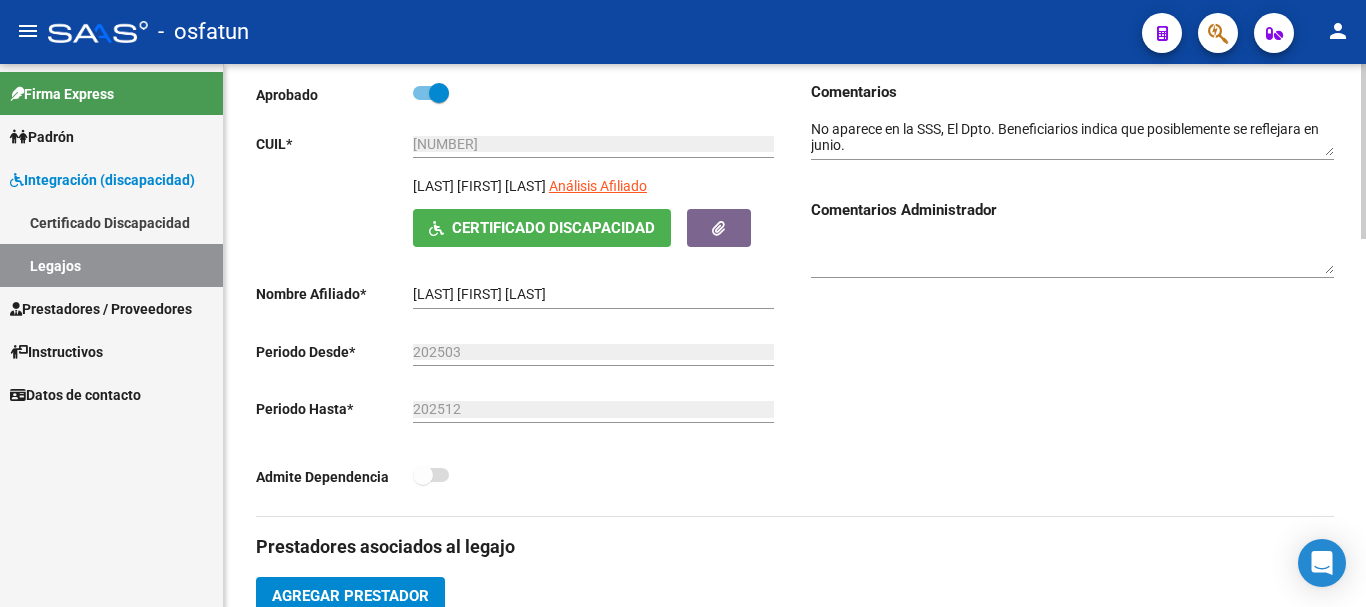 scroll, scrollTop: 300, scrollLeft: 0, axis: vertical 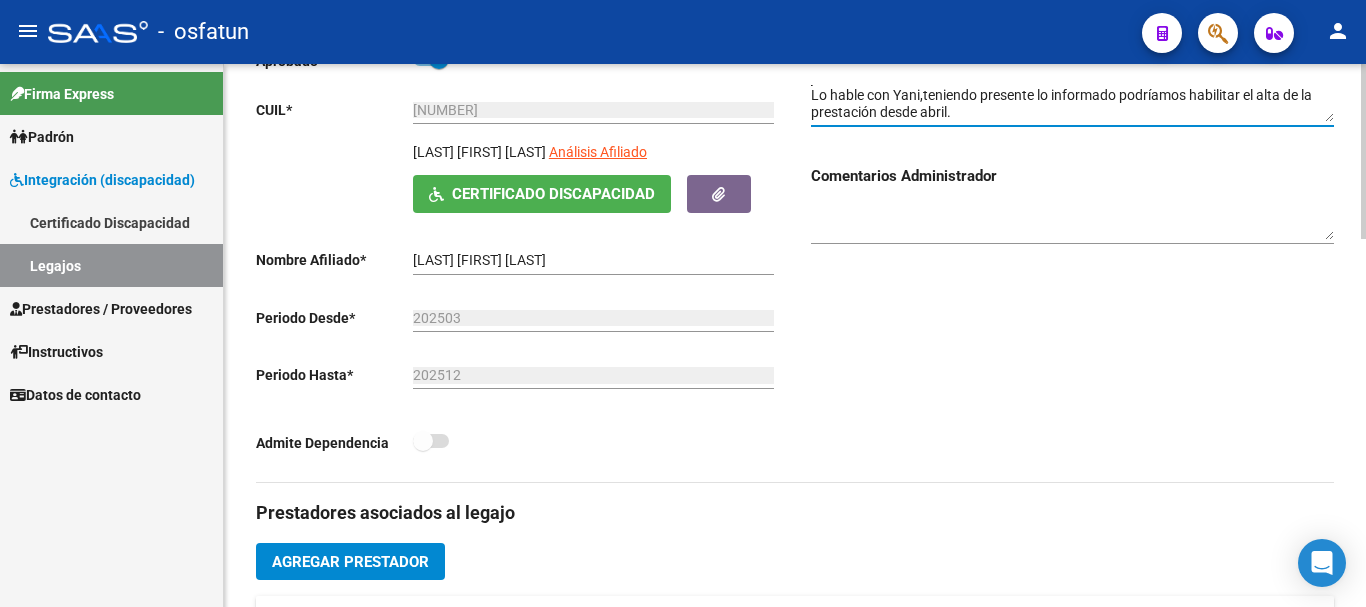 click at bounding box center [1072, 222] 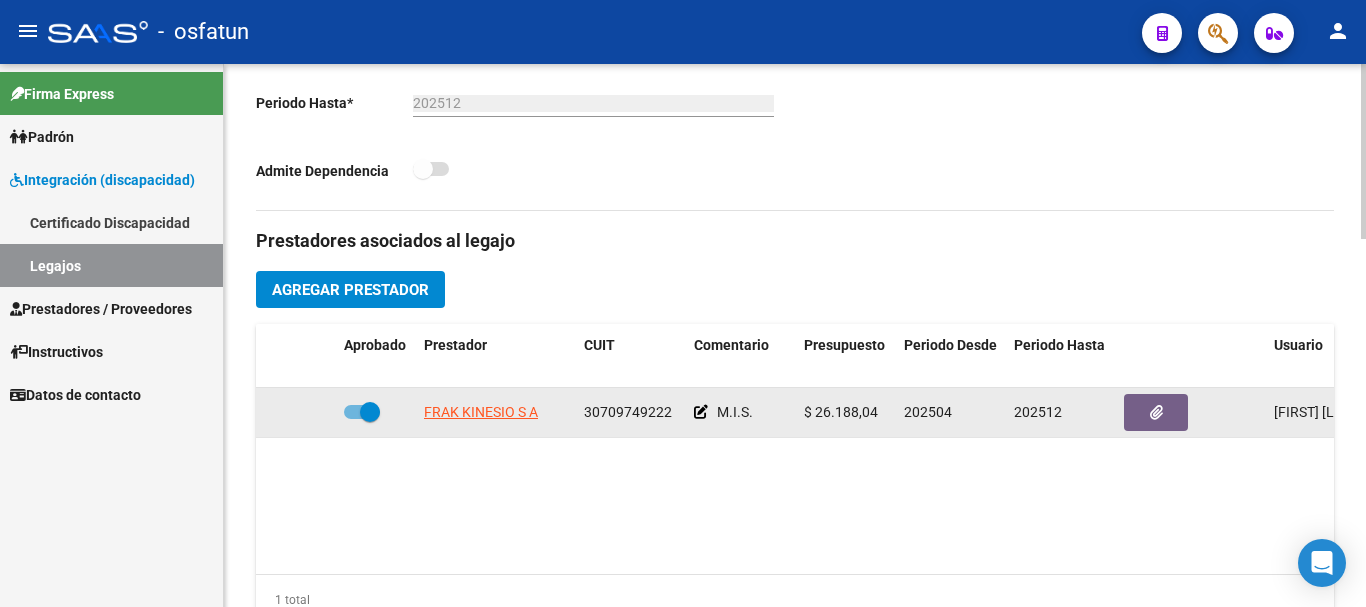 scroll, scrollTop: 600, scrollLeft: 0, axis: vertical 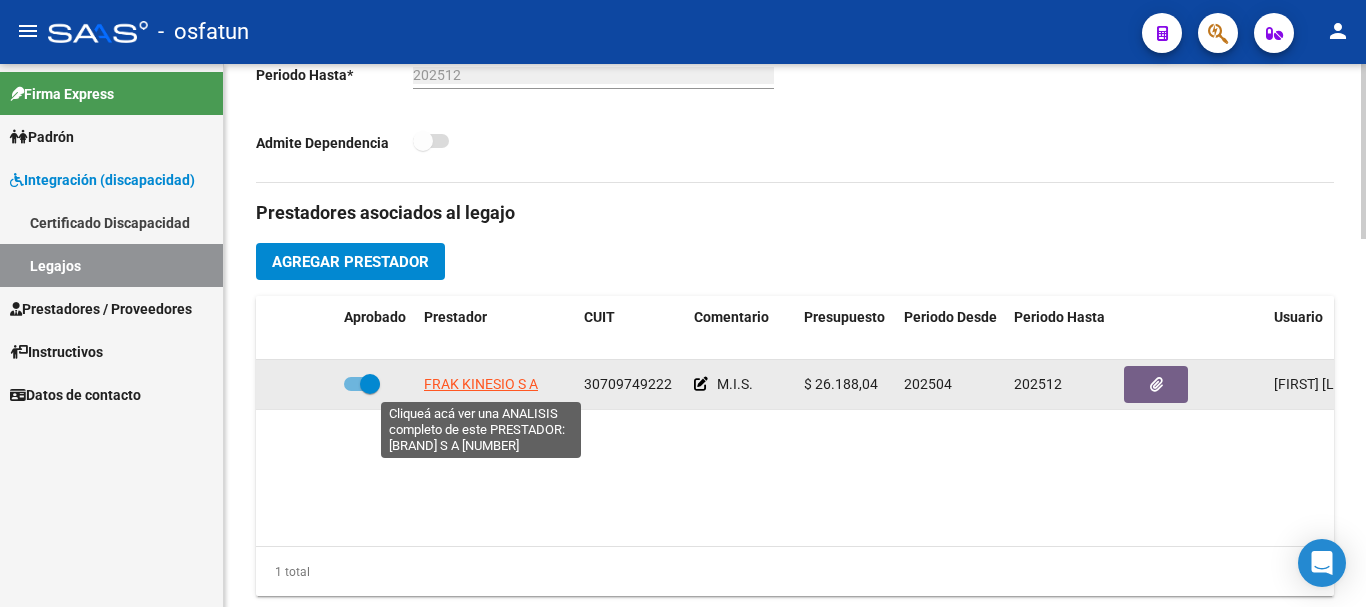 click on "FRAK KINESIO S A" 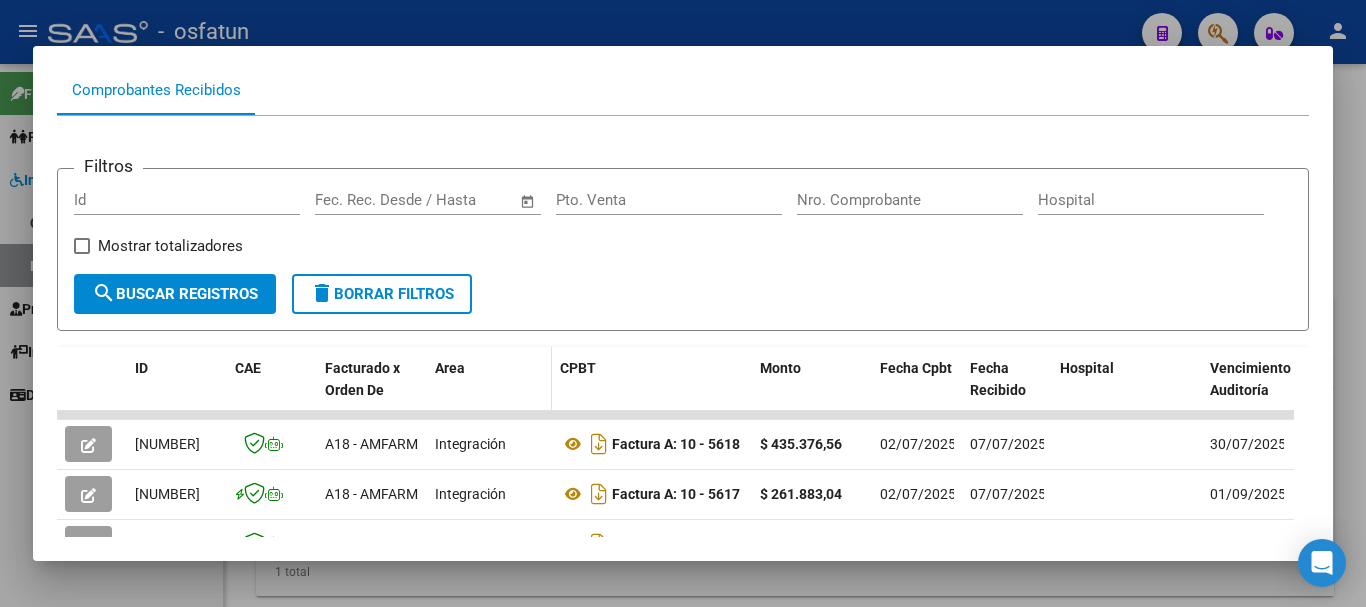 scroll, scrollTop: 200, scrollLeft: 0, axis: vertical 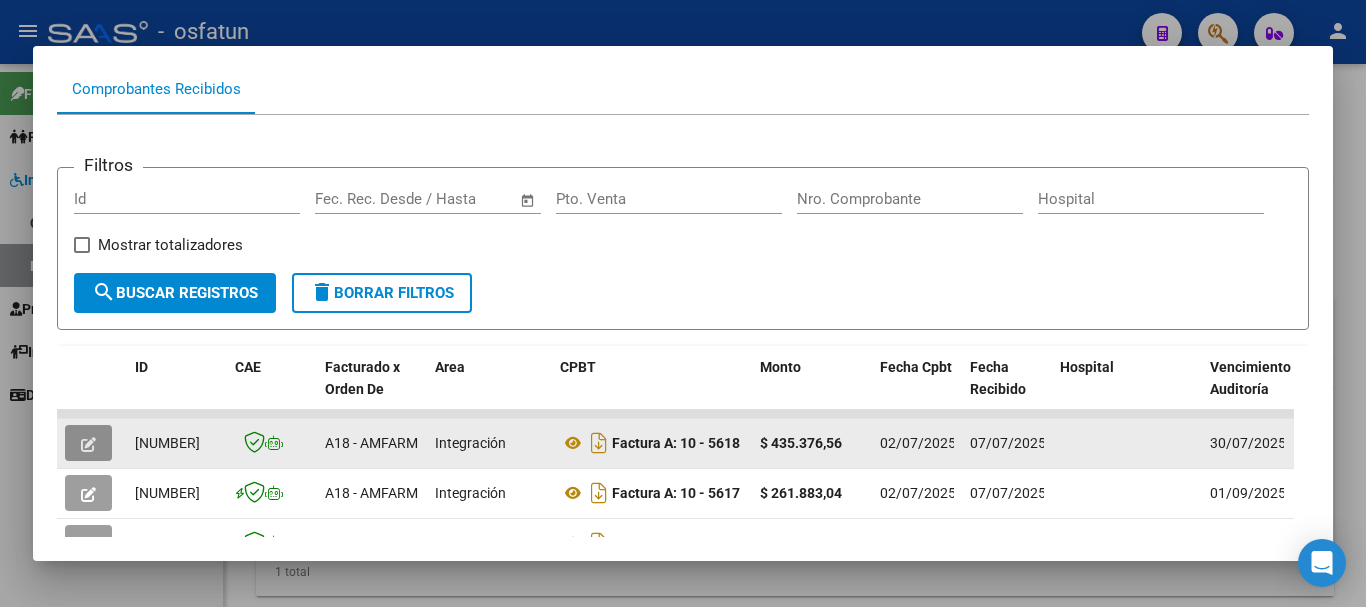 click 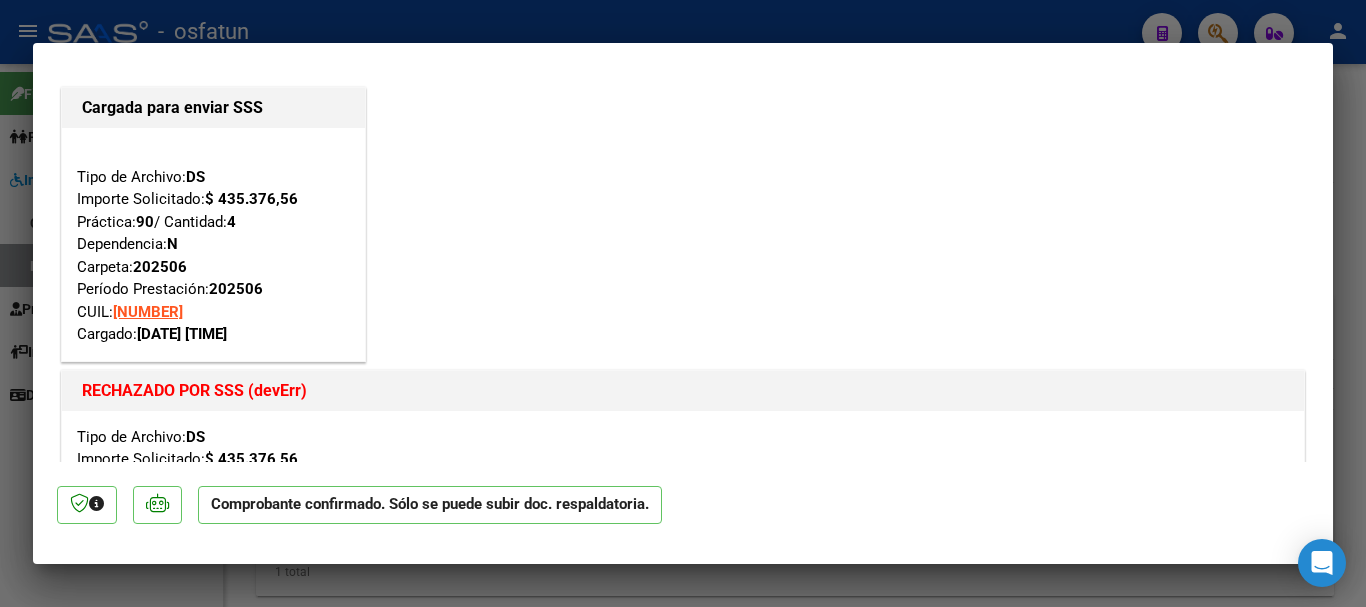 scroll, scrollTop: 0, scrollLeft: 0, axis: both 